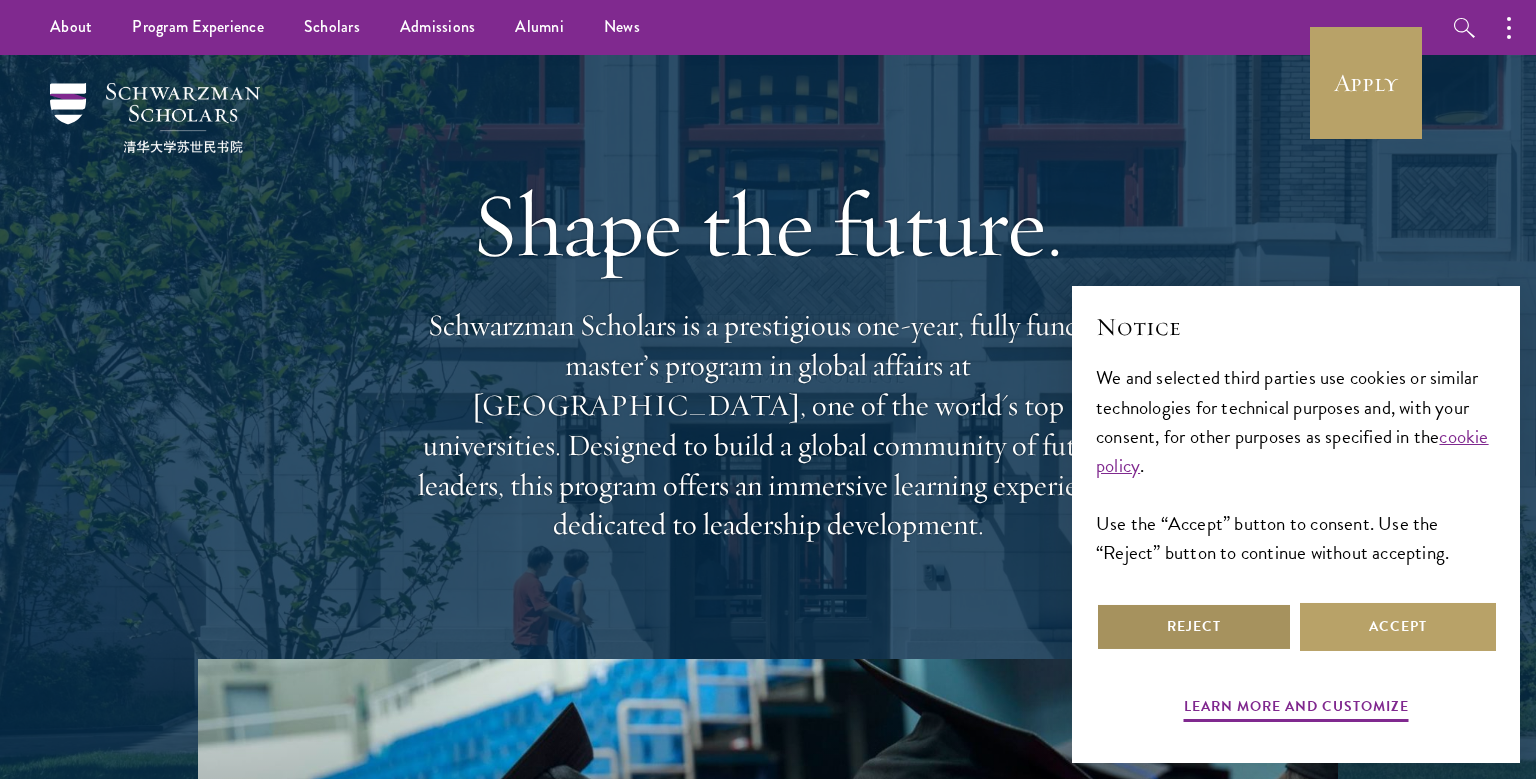 scroll, scrollTop: 0, scrollLeft: 0, axis: both 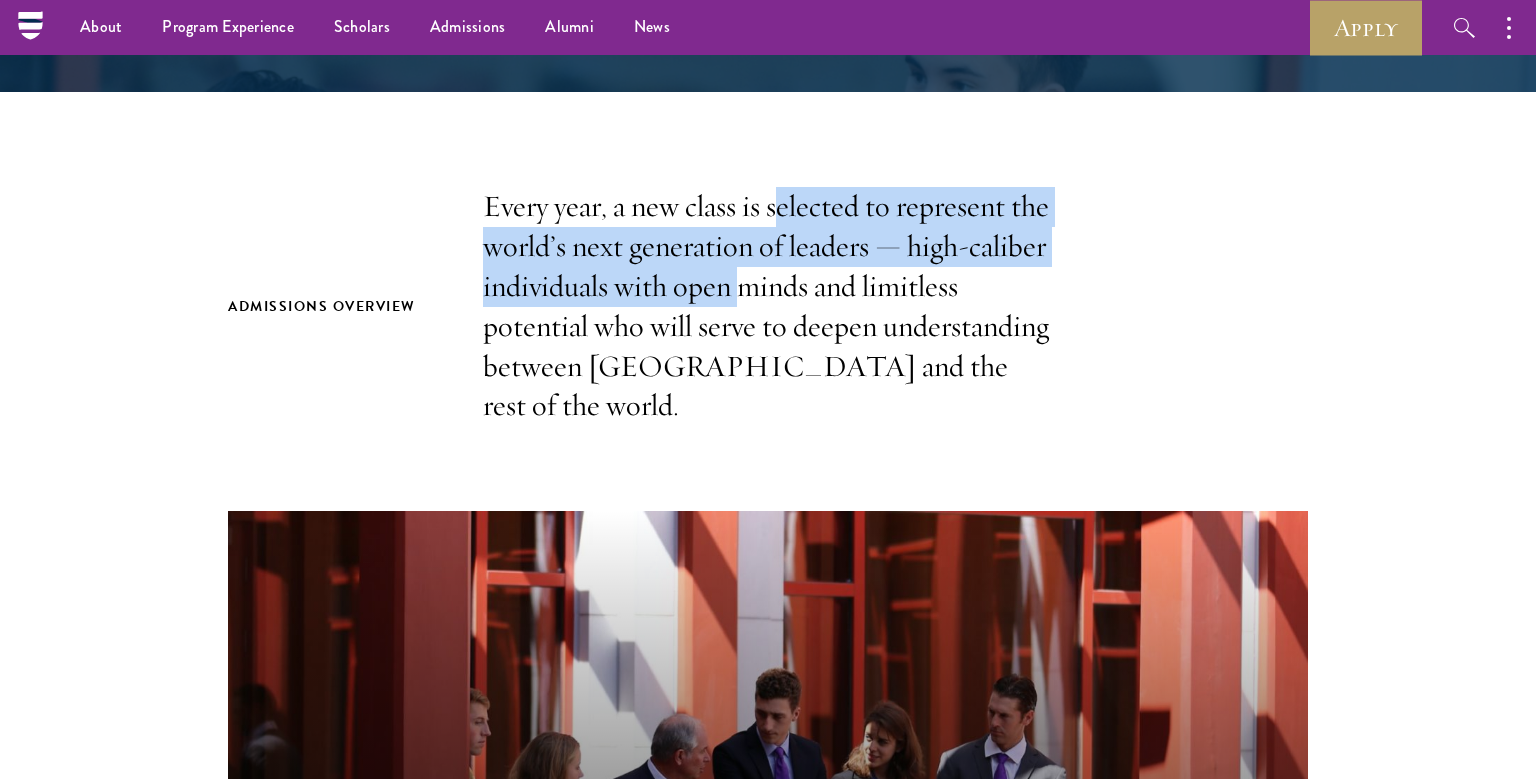 drag, startPoint x: 785, startPoint y: 224, endPoint x: 734, endPoint y: 269, distance: 68.0147 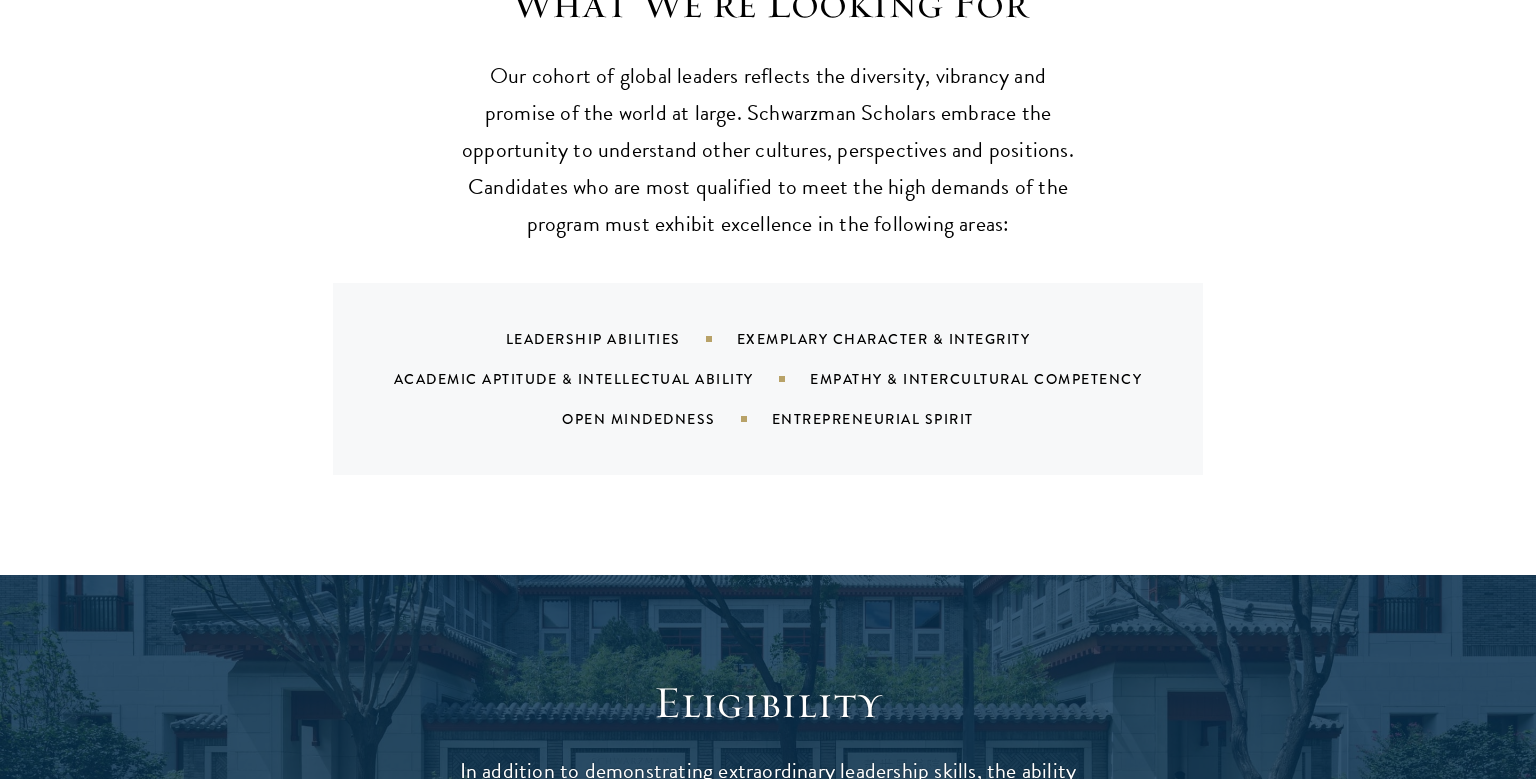 scroll, scrollTop: 1900, scrollLeft: 0, axis: vertical 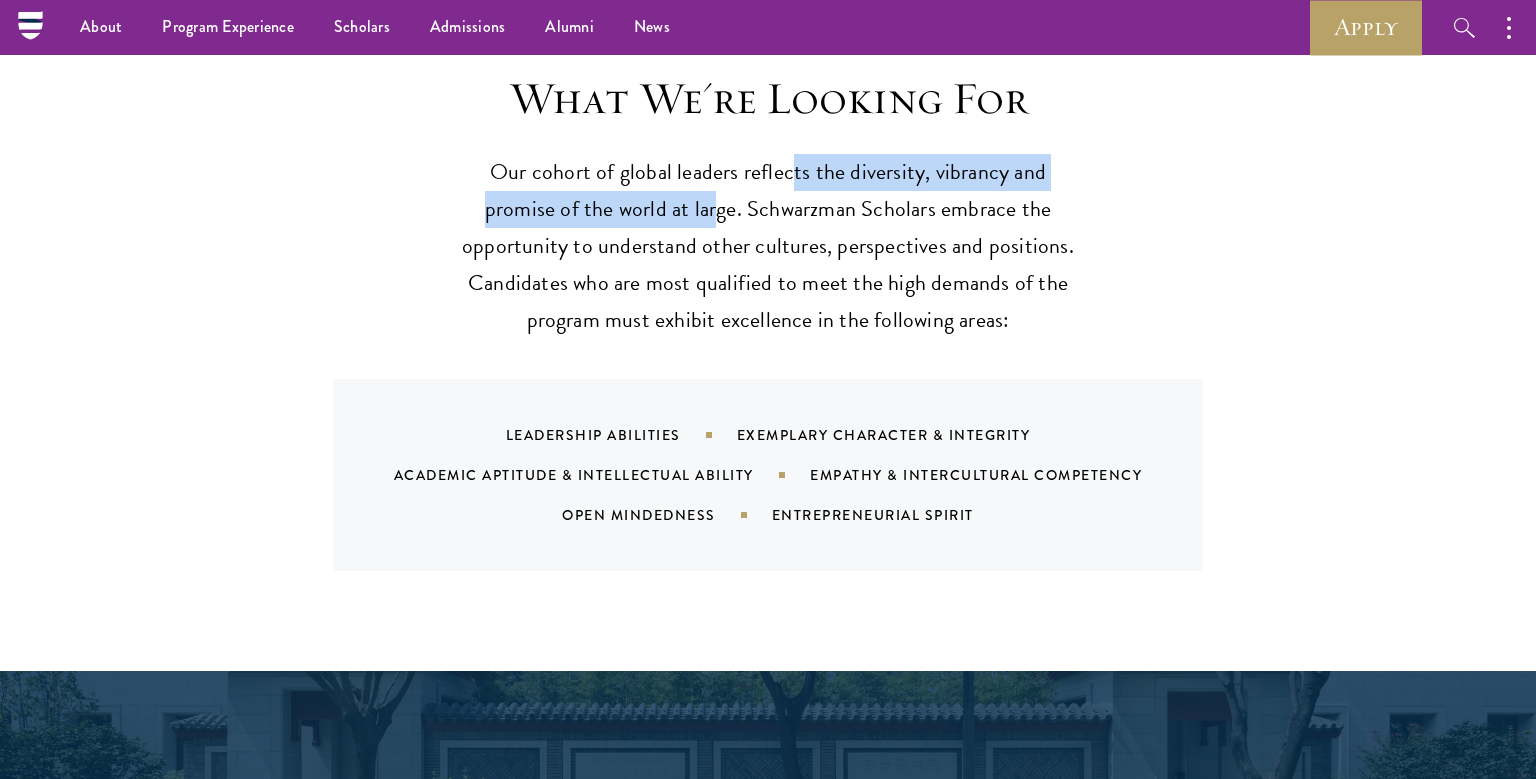 drag, startPoint x: 790, startPoint y: 140, endPoint x: 714, endPoint y: 177, distance: 84.5281 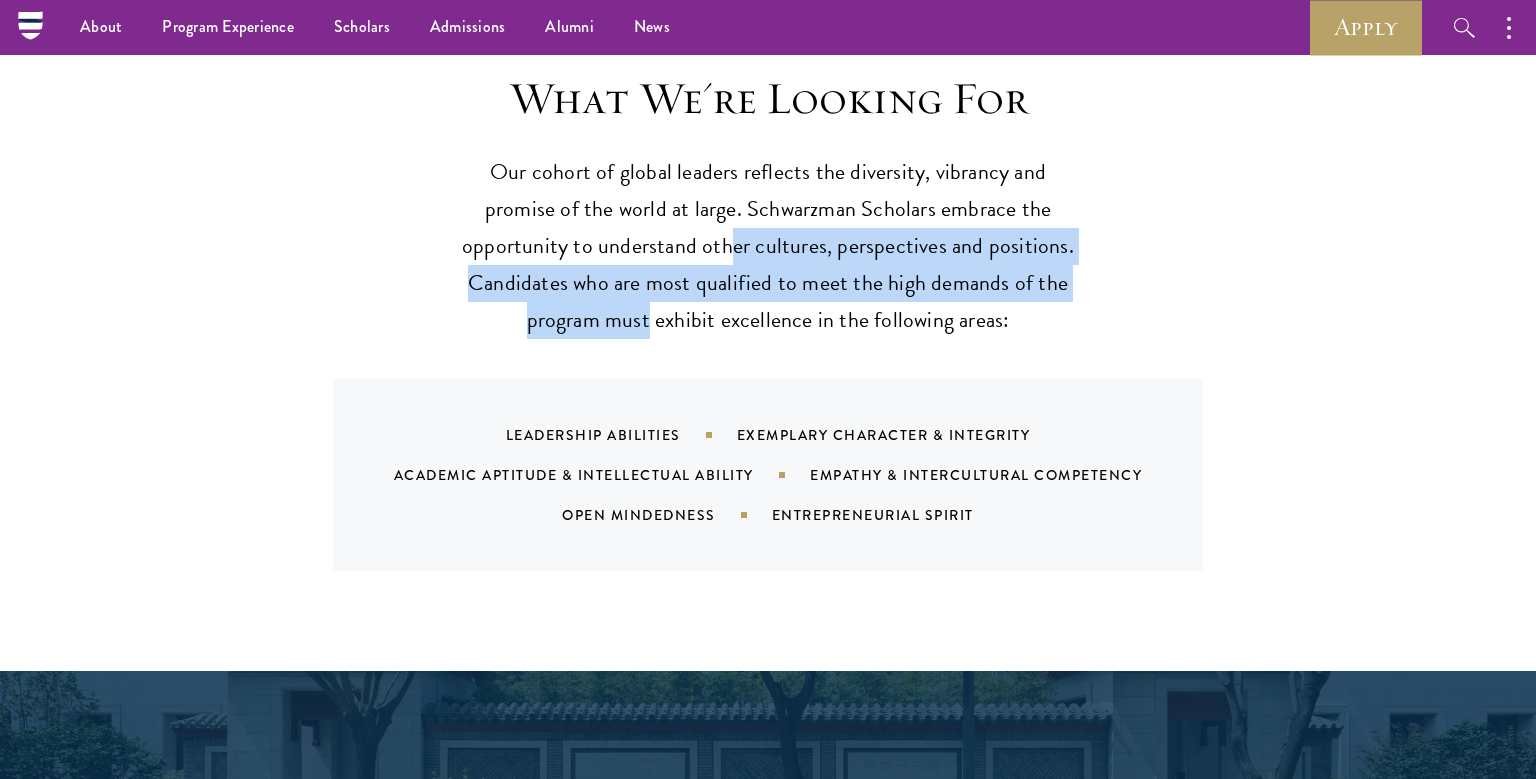 drag, startPoint x: 732, startPoint y: 202, endPoint x: 648, endPoint y: 262, distance: 103.227905 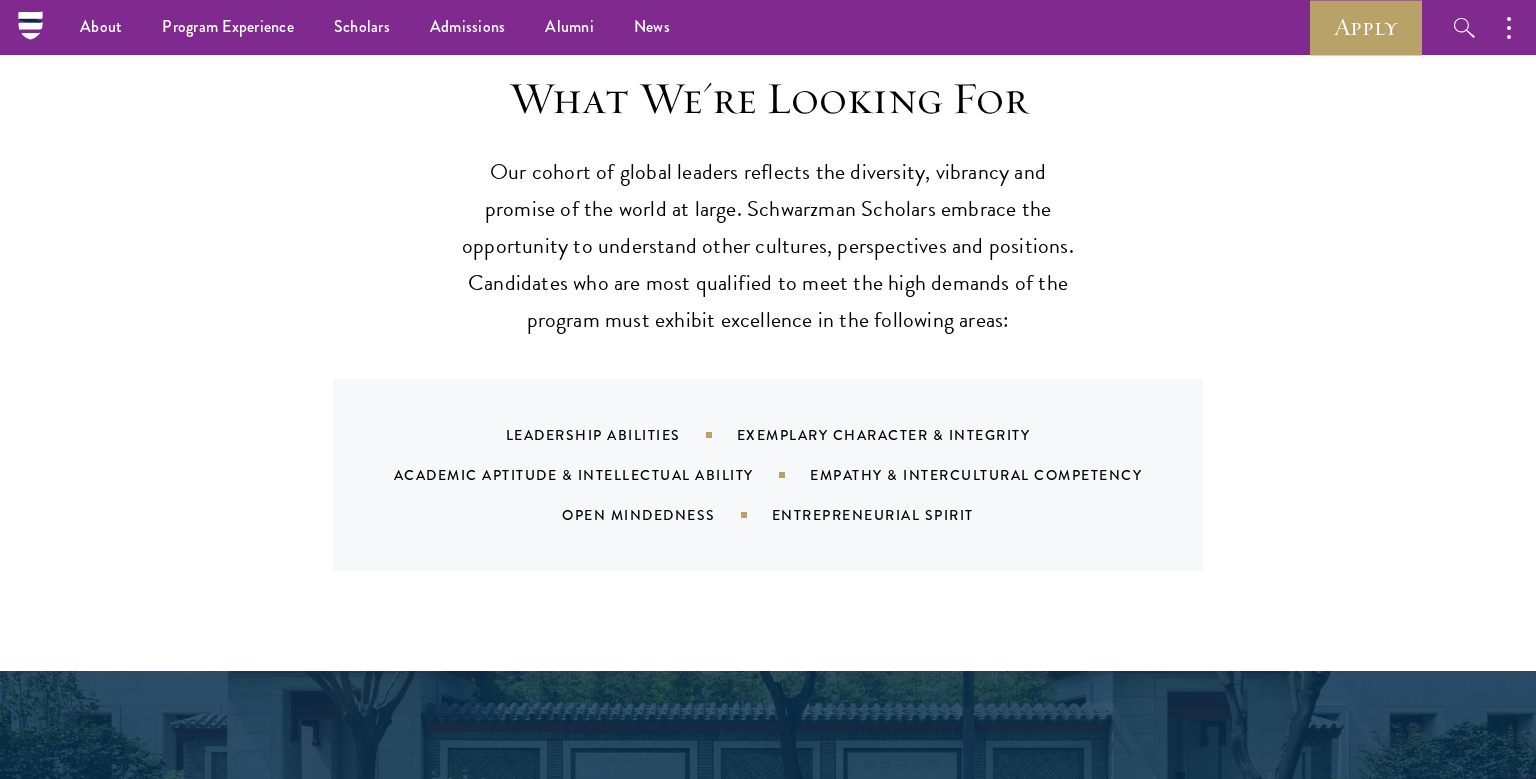click on "Our cohort of global leaders reflects the diversity, vibrancy and promise of the world at large. Schwarzman Scholars embrace the opportunity to understand other cultures, perspectives and positions. Candidates who are most qualified to meet the high demands of the program must exhibit excellence in the following areas:" at bounding box center [768, 246] 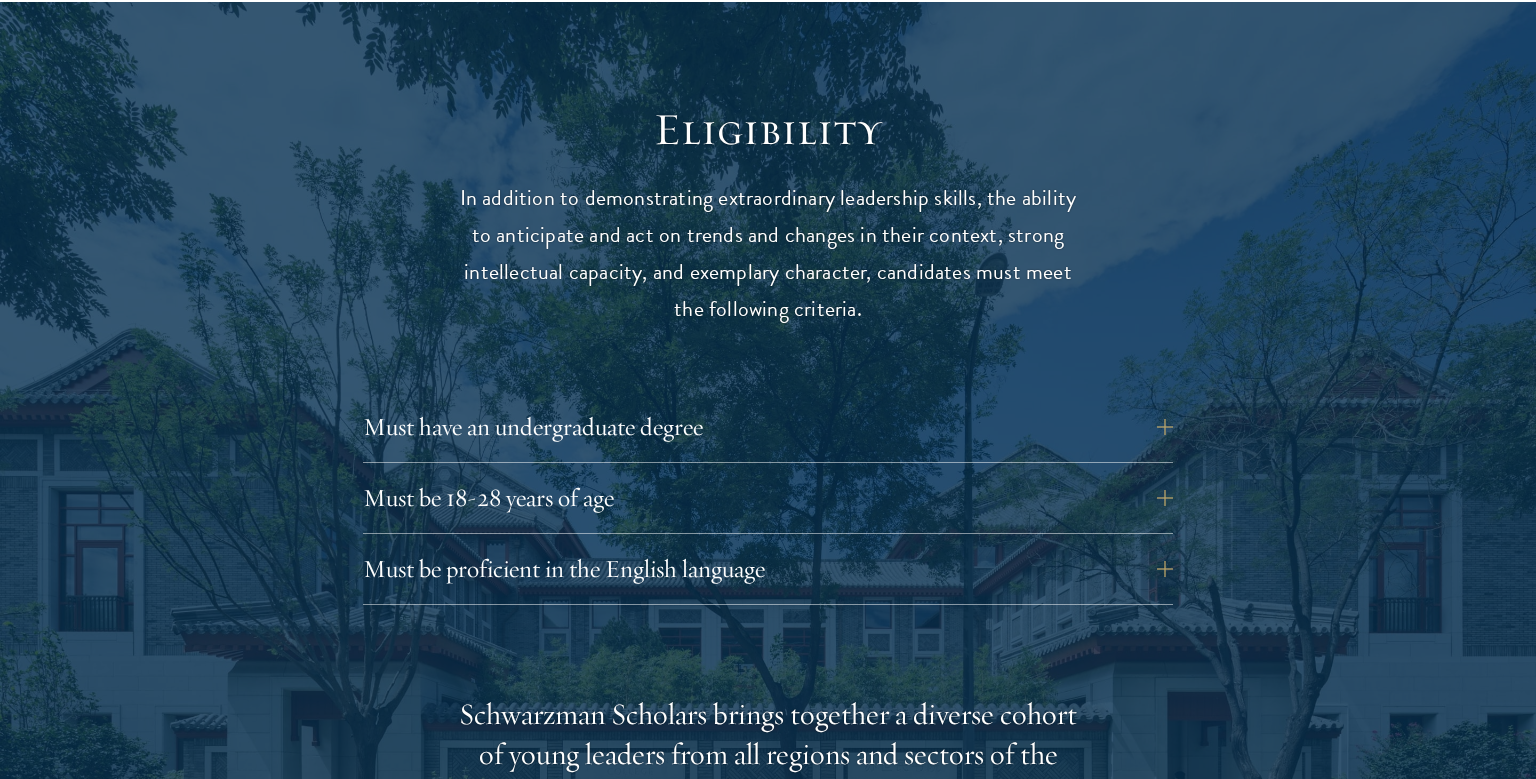 scroll, scrollTop: 2640, scrollLeft: 0, axis: vertical 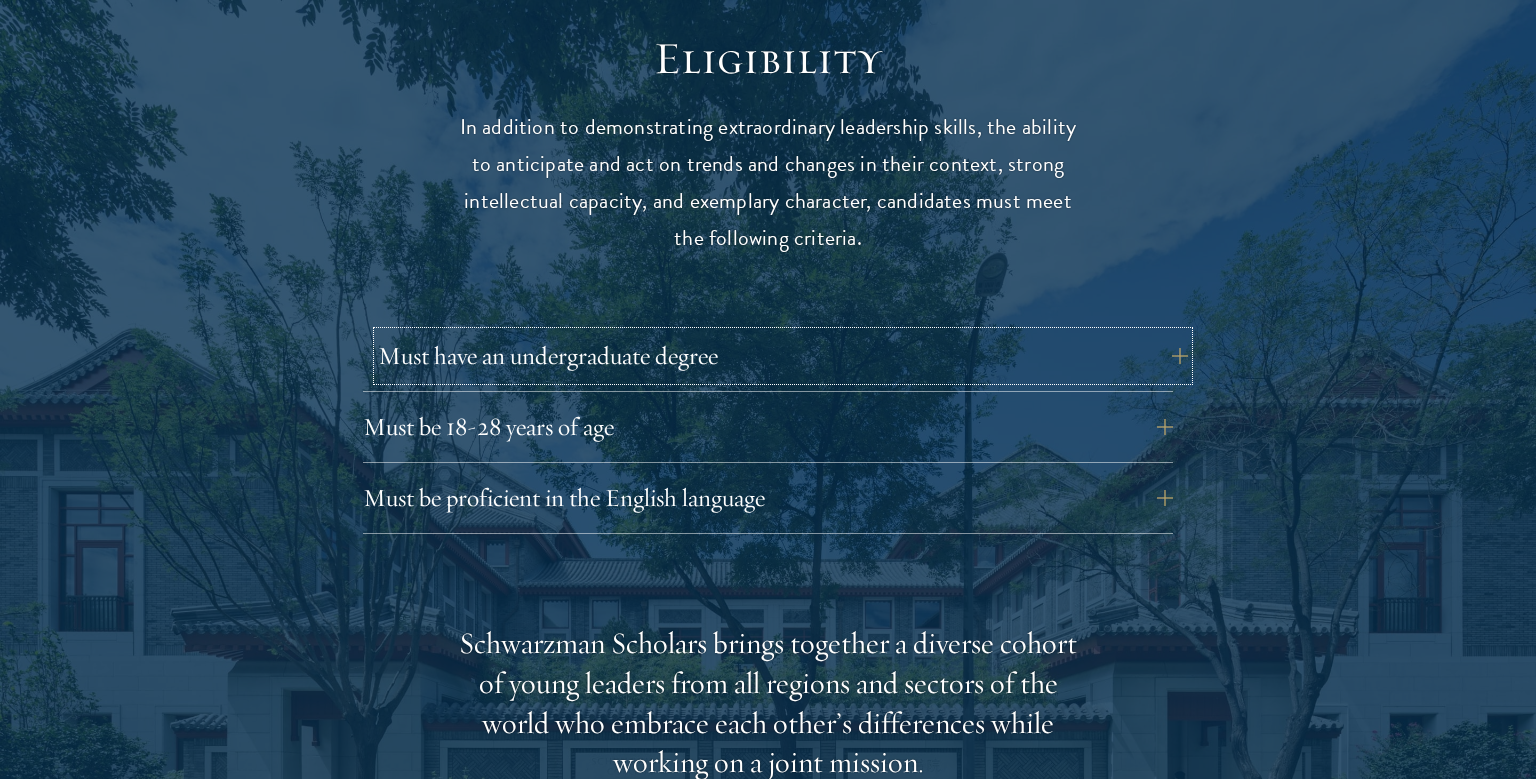 click on "Must have an undergraduate degree" at bounding box center (783, 356) 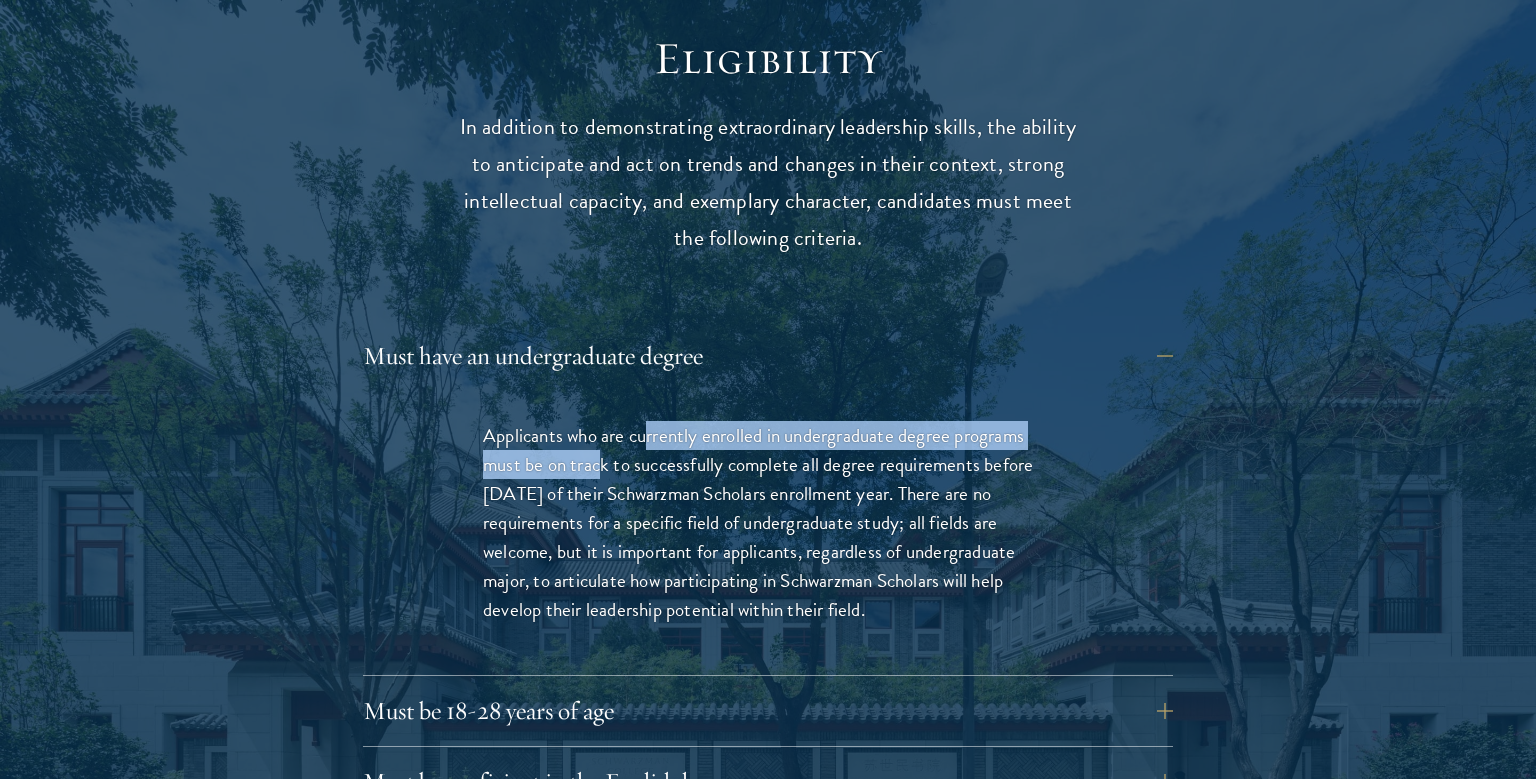 drag, startPoint x: 650, startPoint y: 399, endPoint x: 598, endPoint y: 429, distance: 60.033325 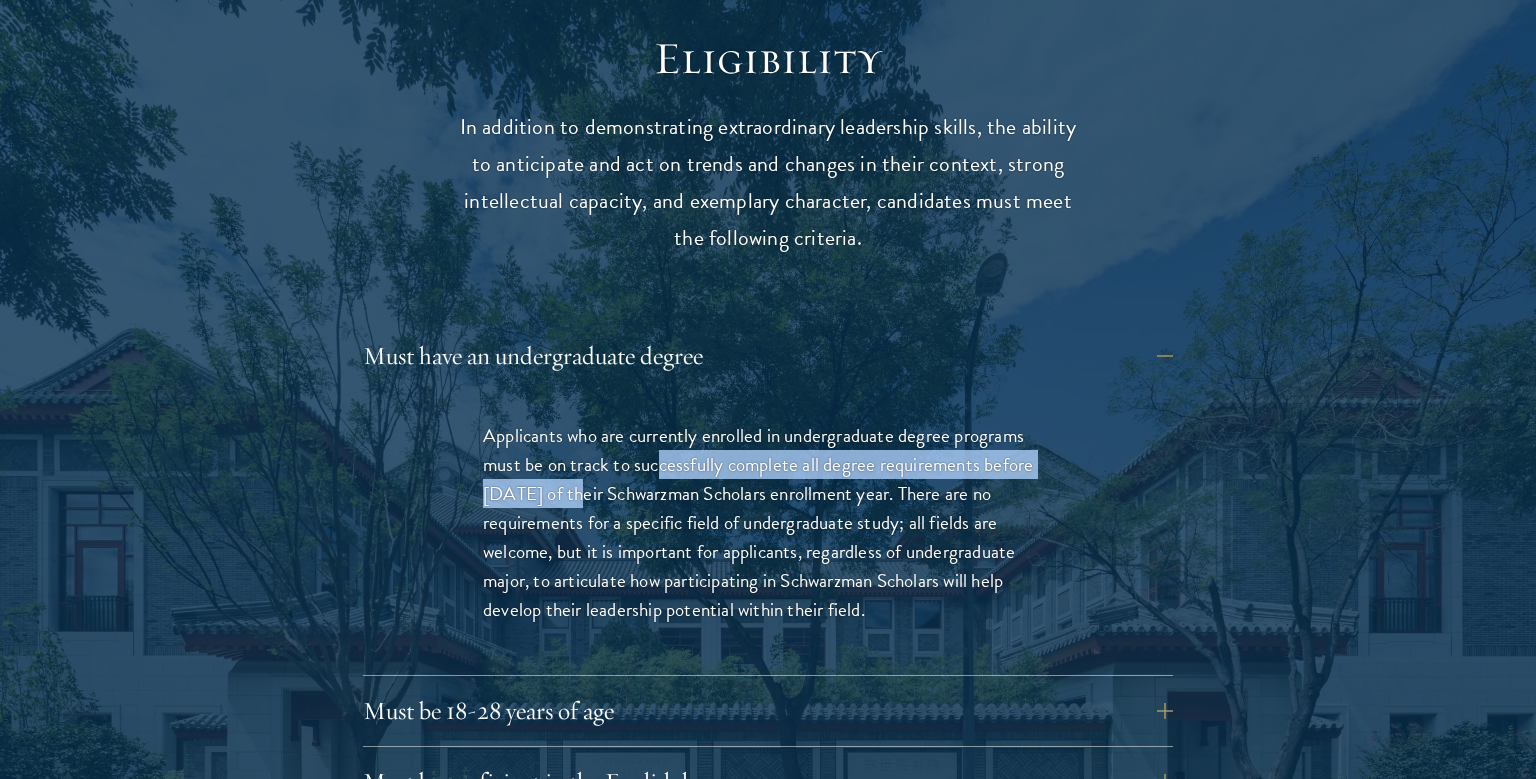 drag, startPoint x: 657, startPoint y: 426, endPoint x: 571, endPoint y: 452, distance: 89.84431 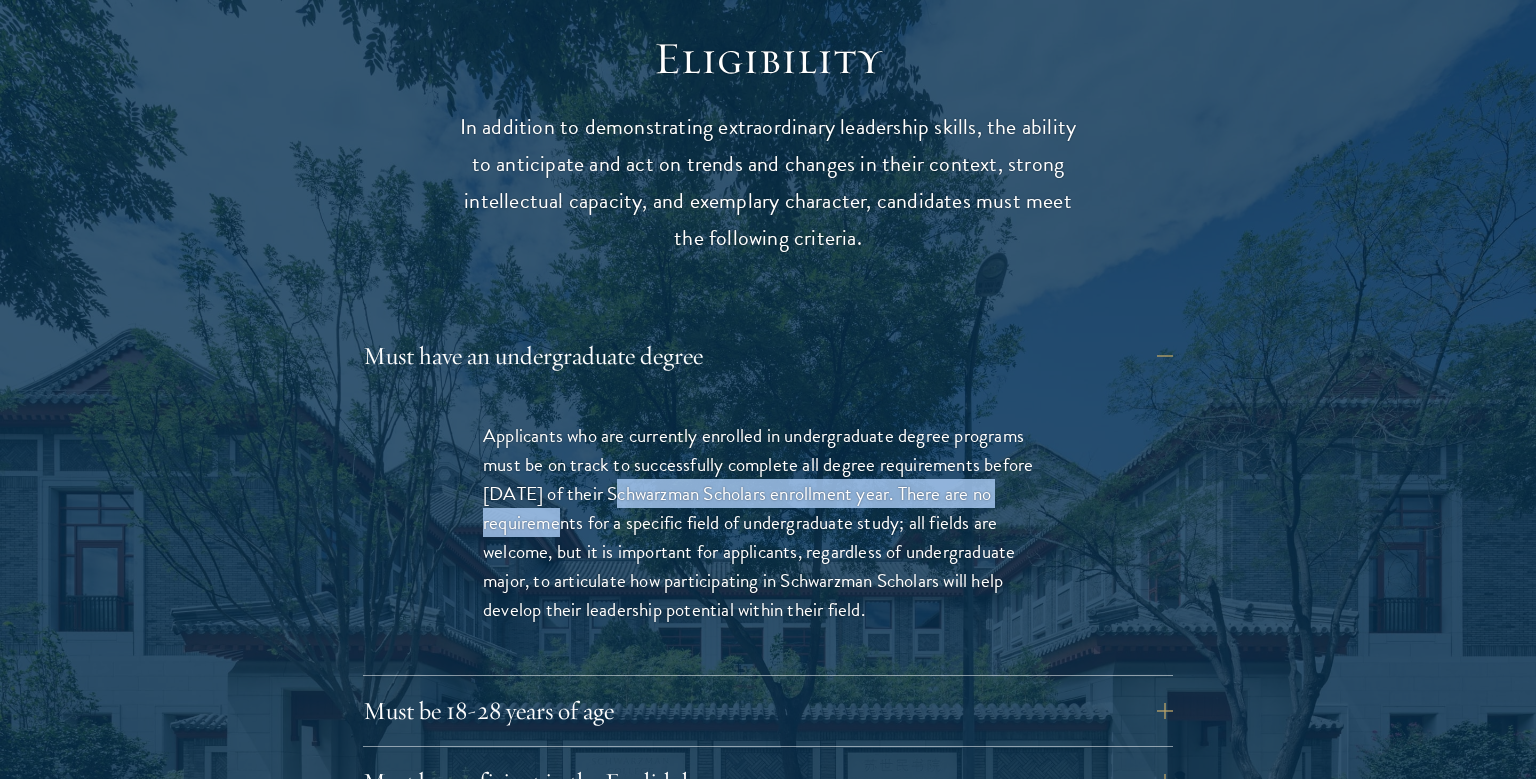 drag, startPoint x: 610, startPoint y: 448, endPoint x: 539, endPoint y: 482, distance: 78.72102 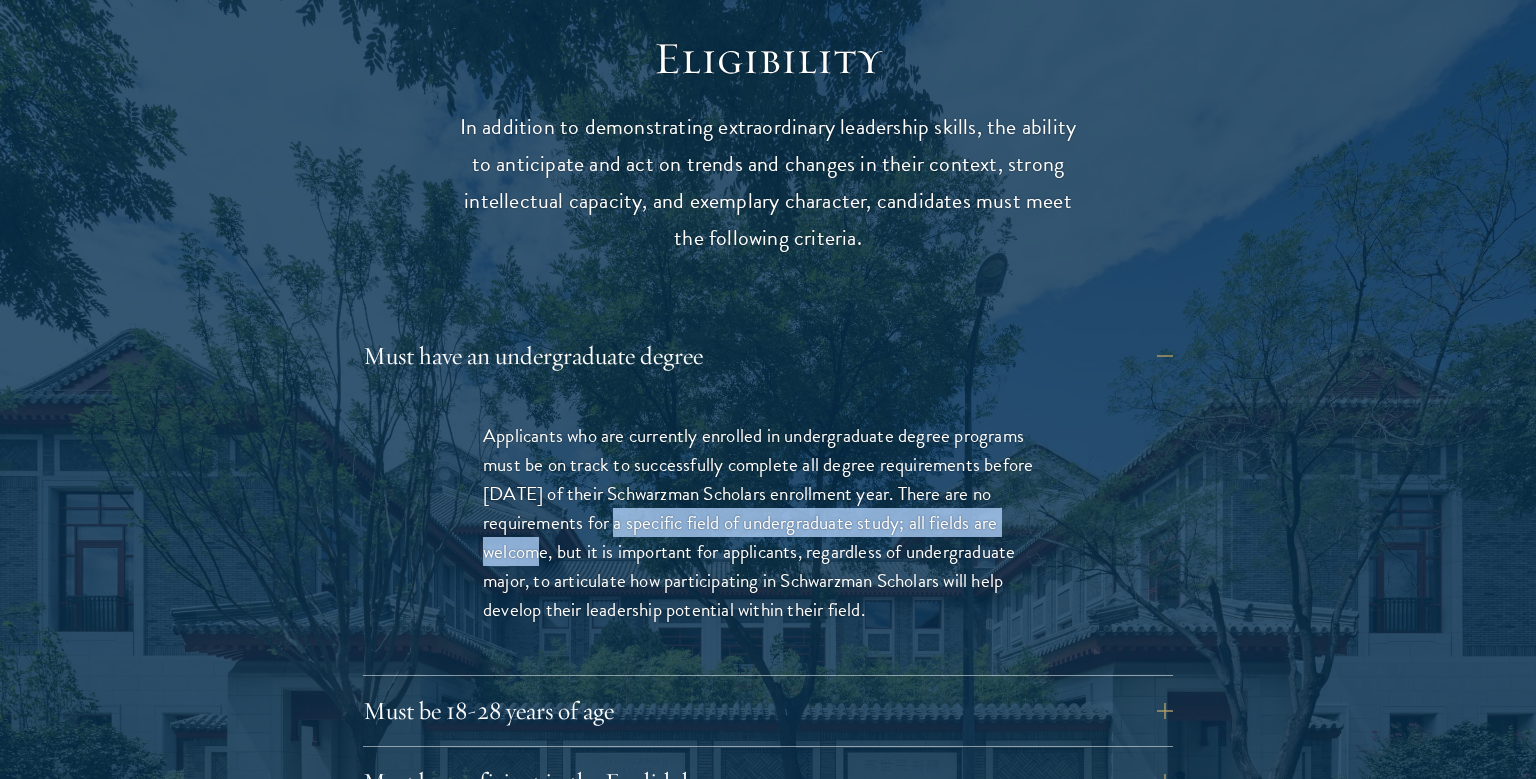 drag, startPoint x: 603, startPoint y: 480, endPoint x: 516, endPoint y: 520, distance: 95.7549 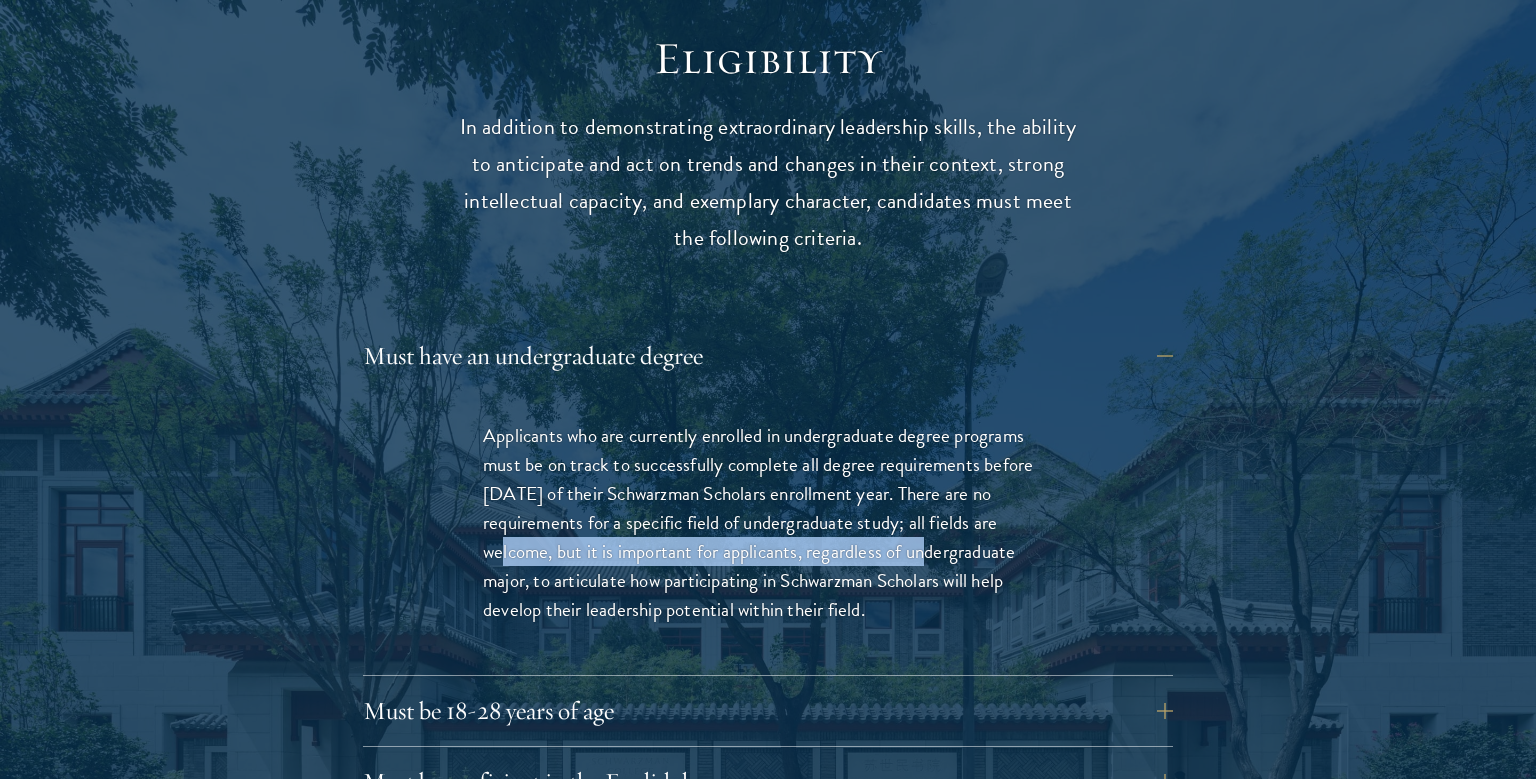 drag, startPoint x: 715, startPoint y: 507, endPoint x: 898, endPoint y: 505, distance: 183.01093 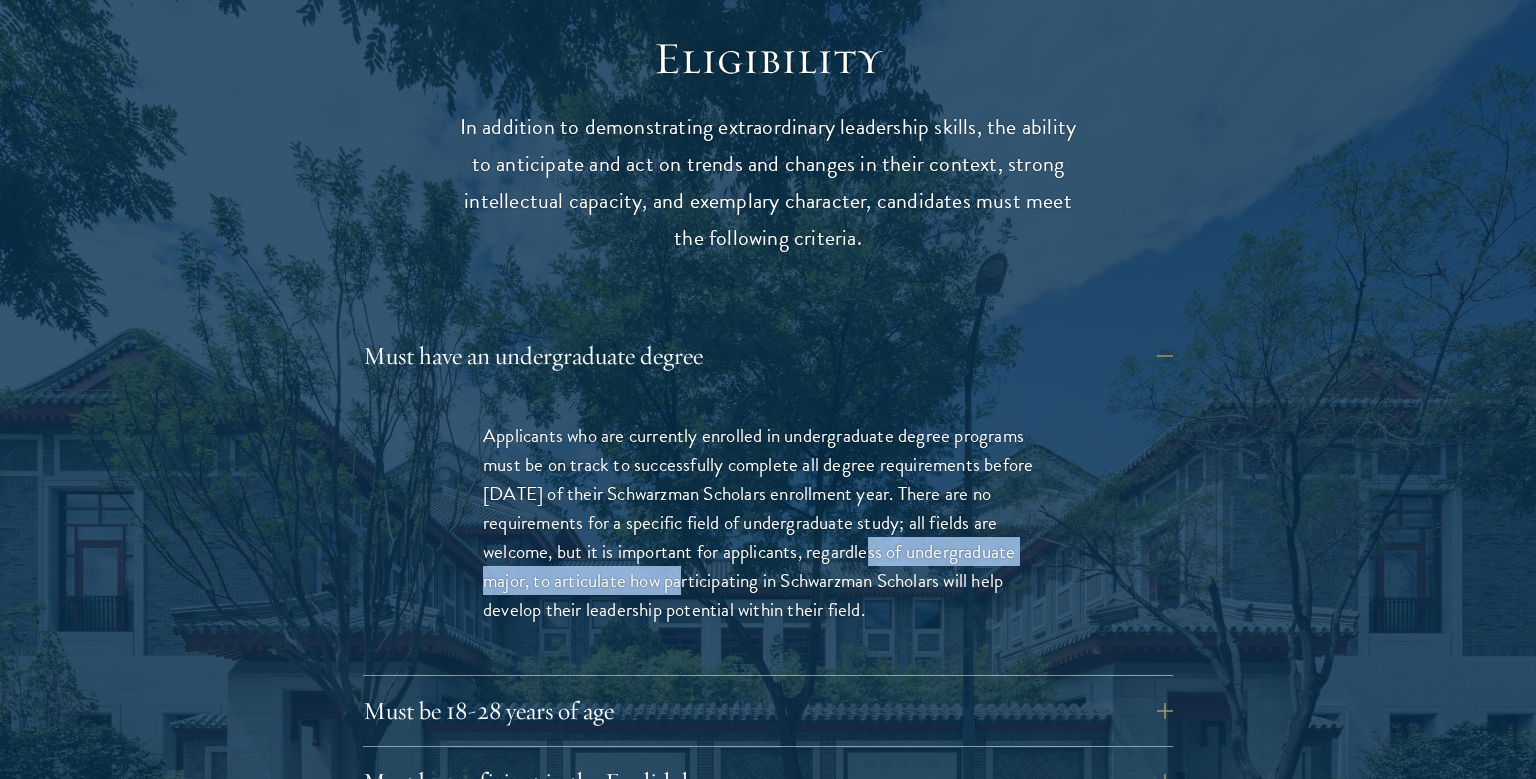 drag, startPoint x: 796, startPoint y: 522, endPoint x: 665, endPoint y: 550, distance: 133.95895 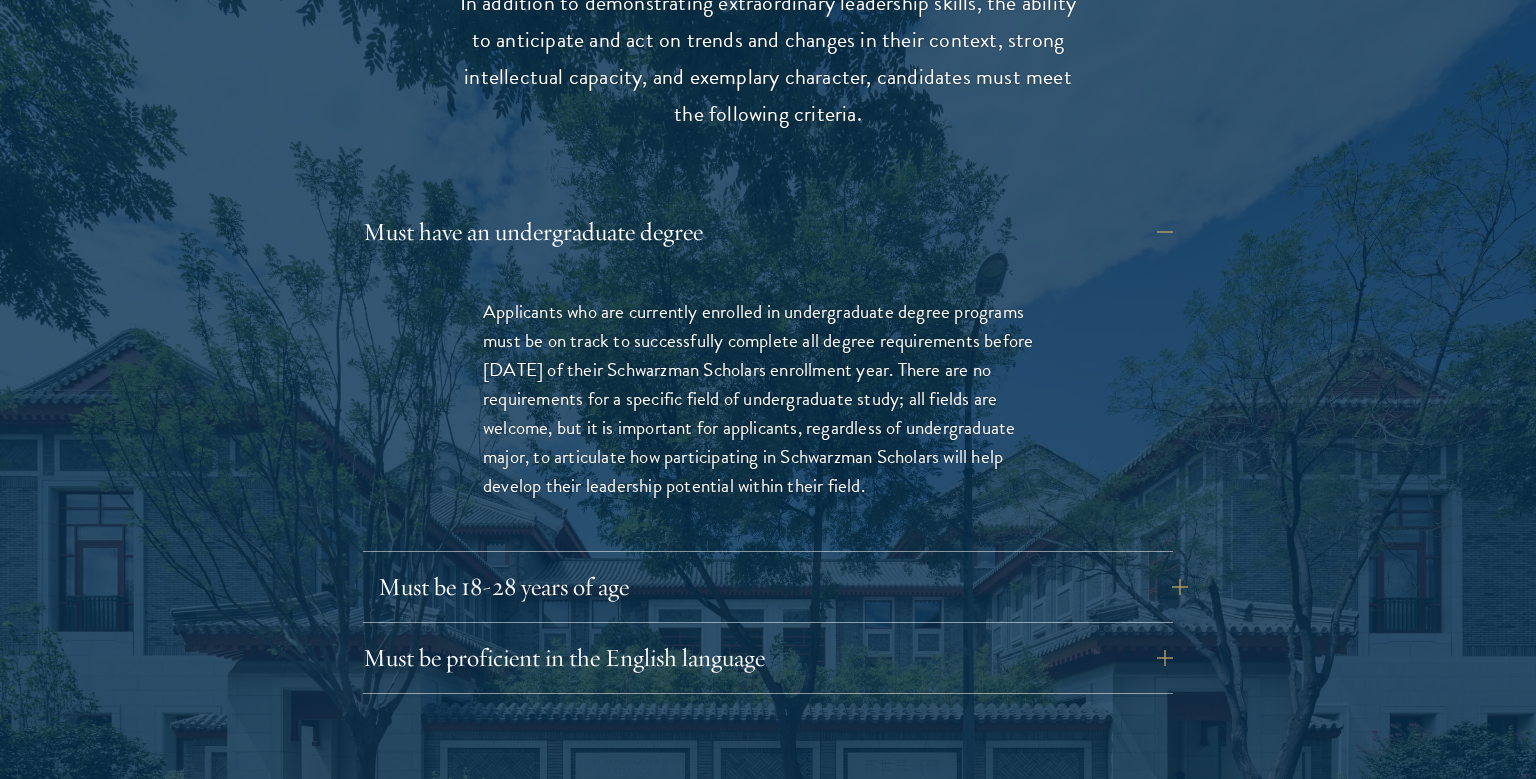 scroll, scrollTop: 2851, scrollLeft: 0, axis: vertical 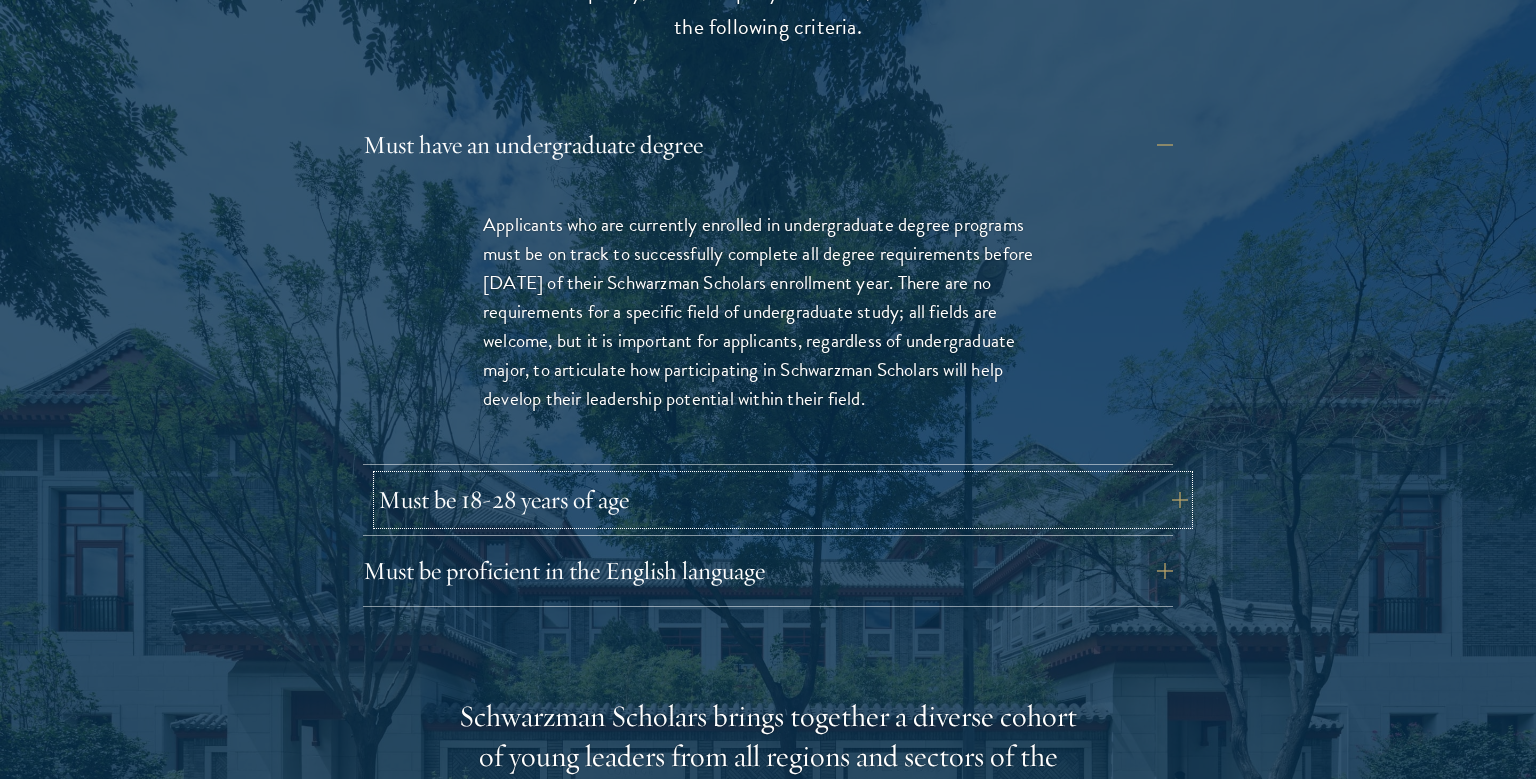click on "Must be 18-28 years of age" at bounding box center [783, 500] 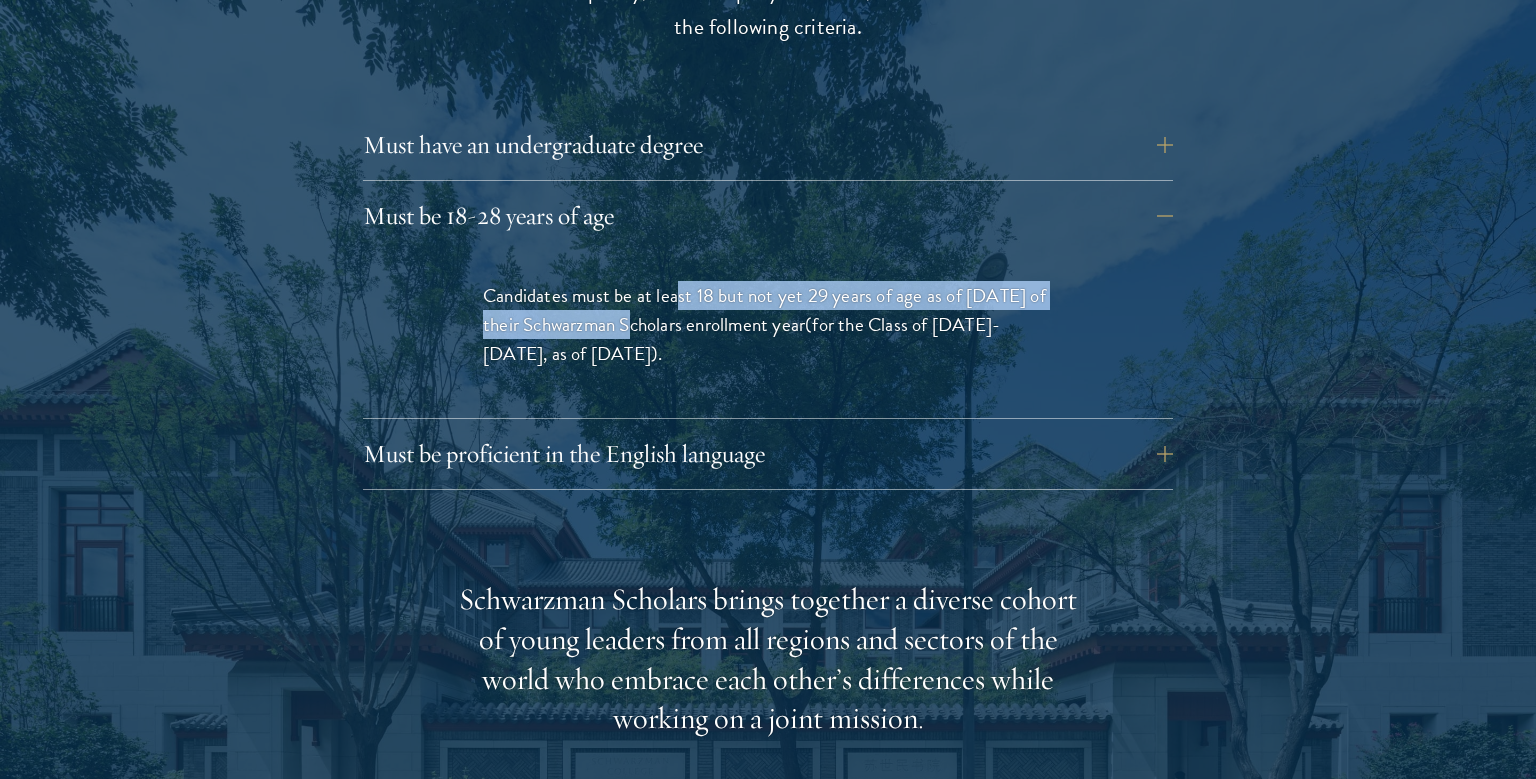 drag, startPoint x: 676, startPoint y: 254, endPoint x: 614, endPoint y: 288, distance: 70.71068 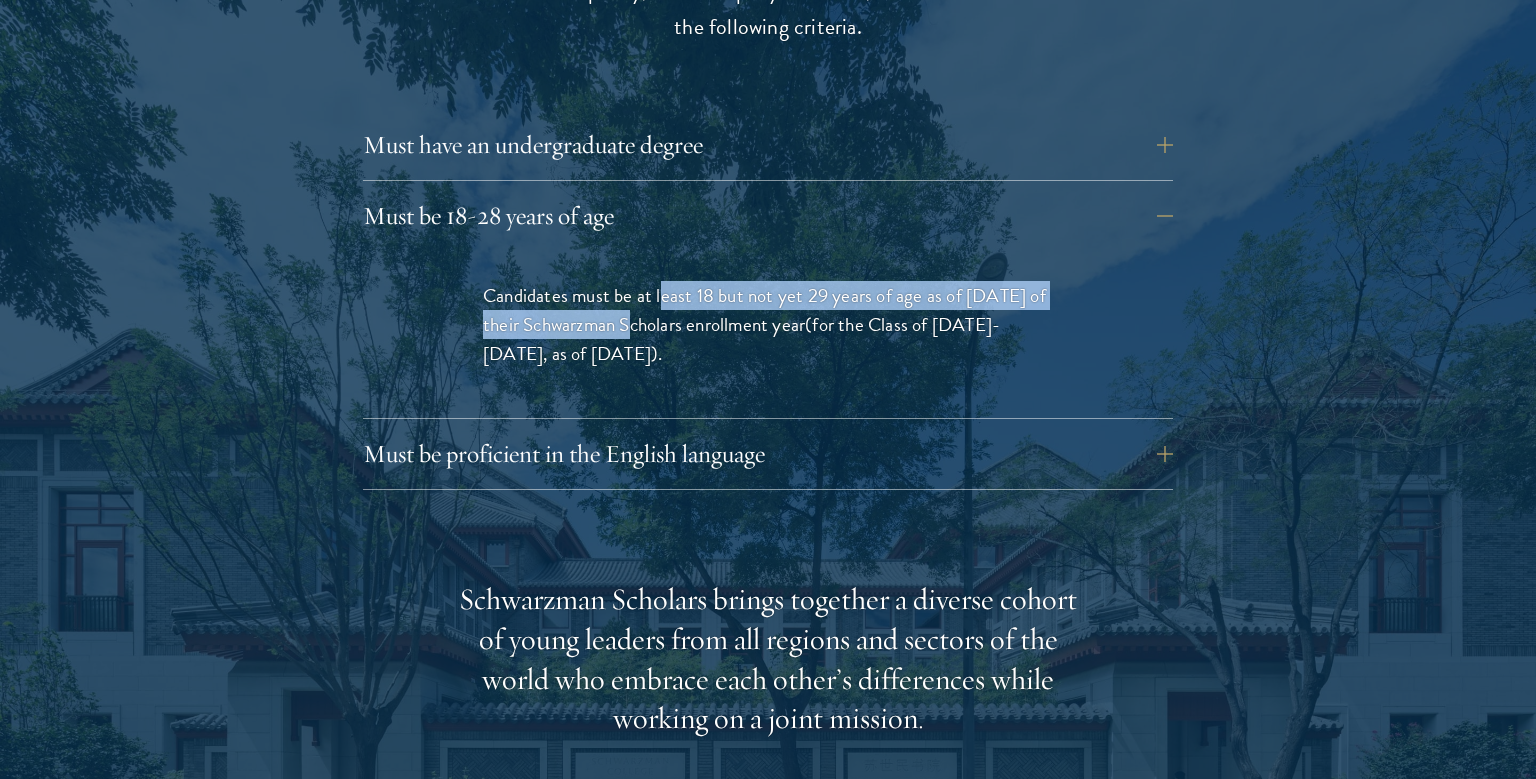 drag, startPoint x: 614, startPoint y: 282, endPoint x: 665, endPoint y: 257, distance: 56.797886 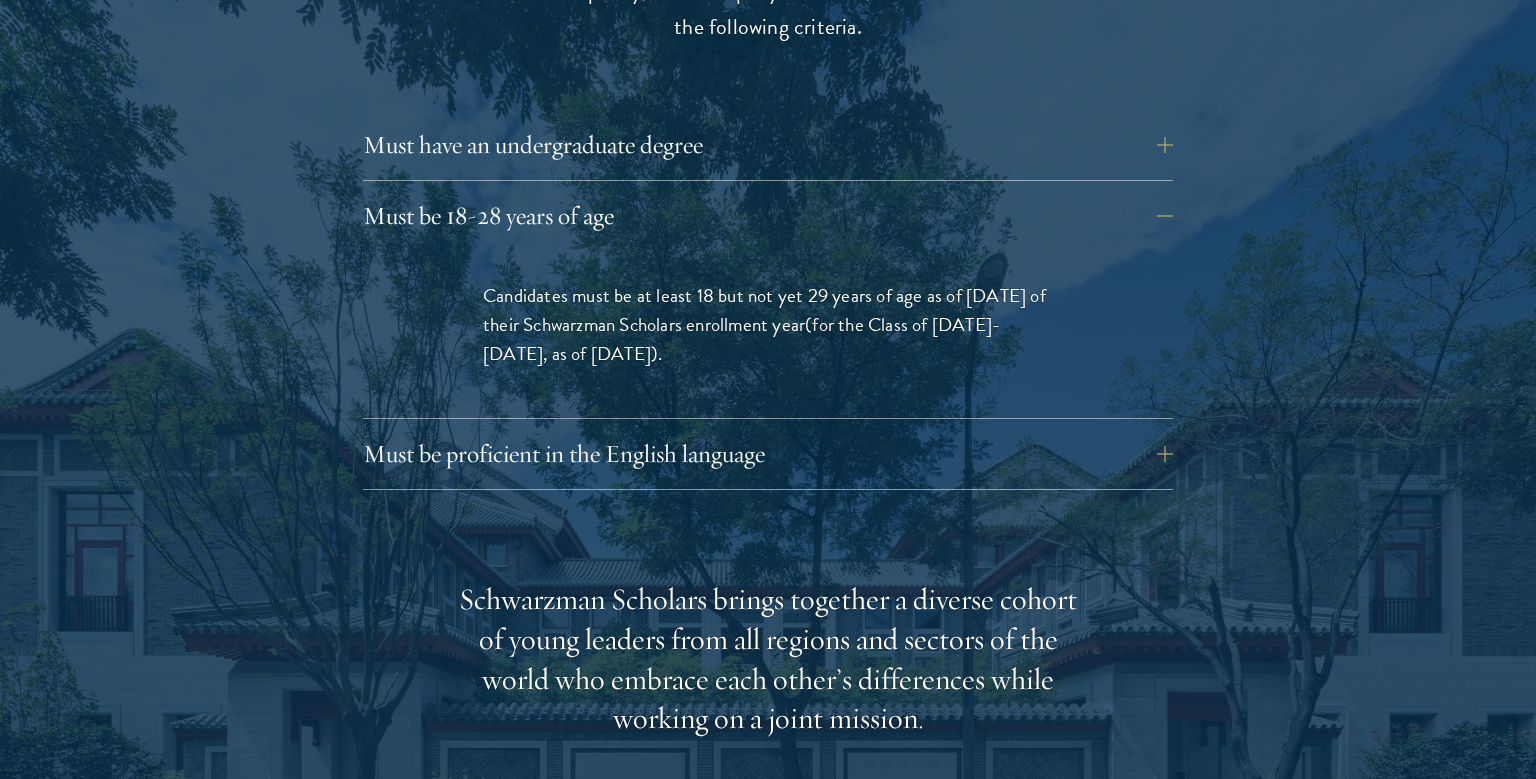 click on "Candidates must be at least 18 but not yet 29 years of age as of August 1 of their Schwarzman Scholars enrollment year  (for the Class of 2026-2027, as of August 1, 2026) ." at bounding box center [768, 324] 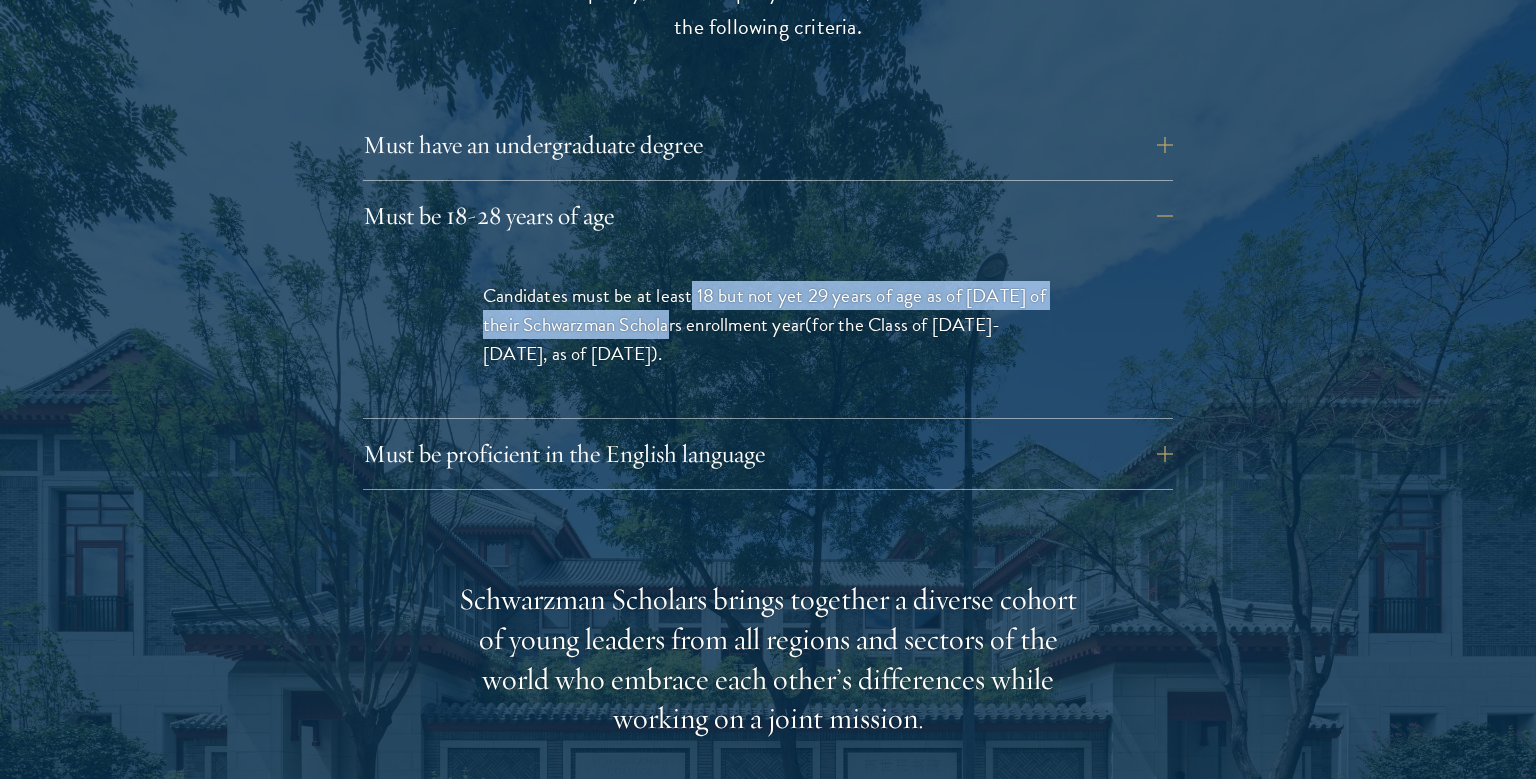 drag, startPoint x: 690, startPoint y: 257, endPoint x: 662, endPoint y: 285, distance: 39.59798 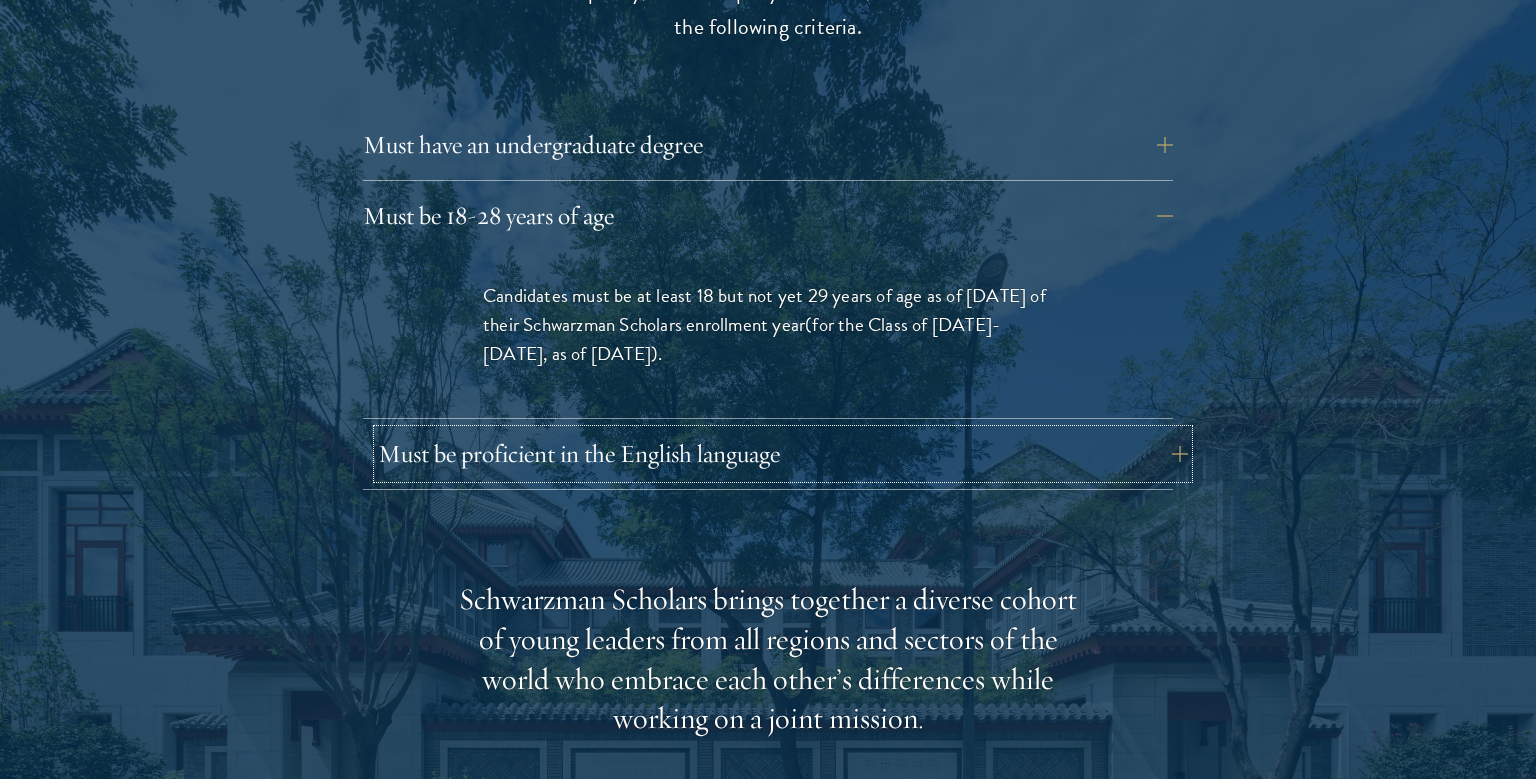 click on "Must be proficient in the English language" at bounding box center (783, 454) 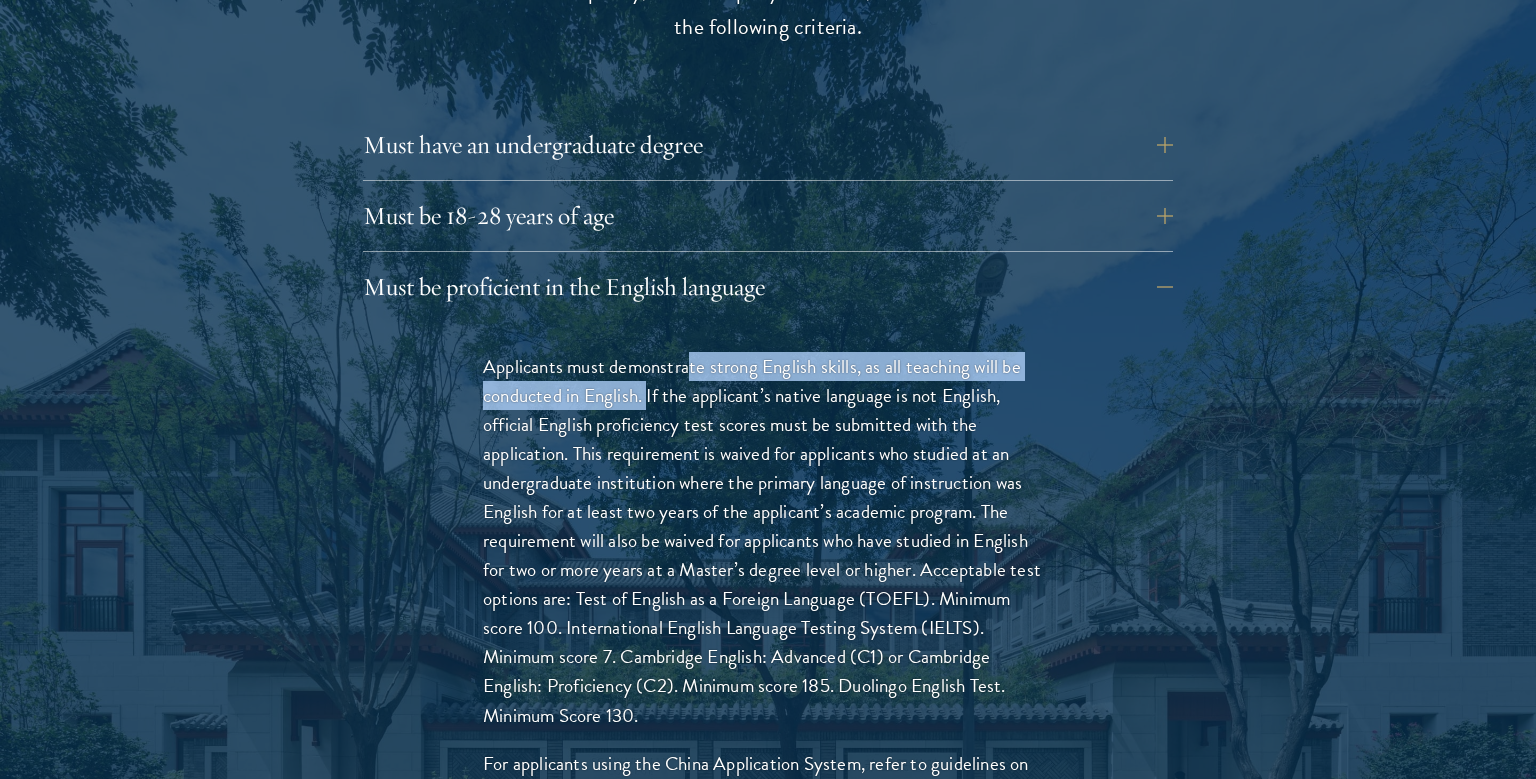 drag, startPoint x: 687, startPoint y: 326, endPoint x: 648, endPoint y: 361, distance: 52.40229 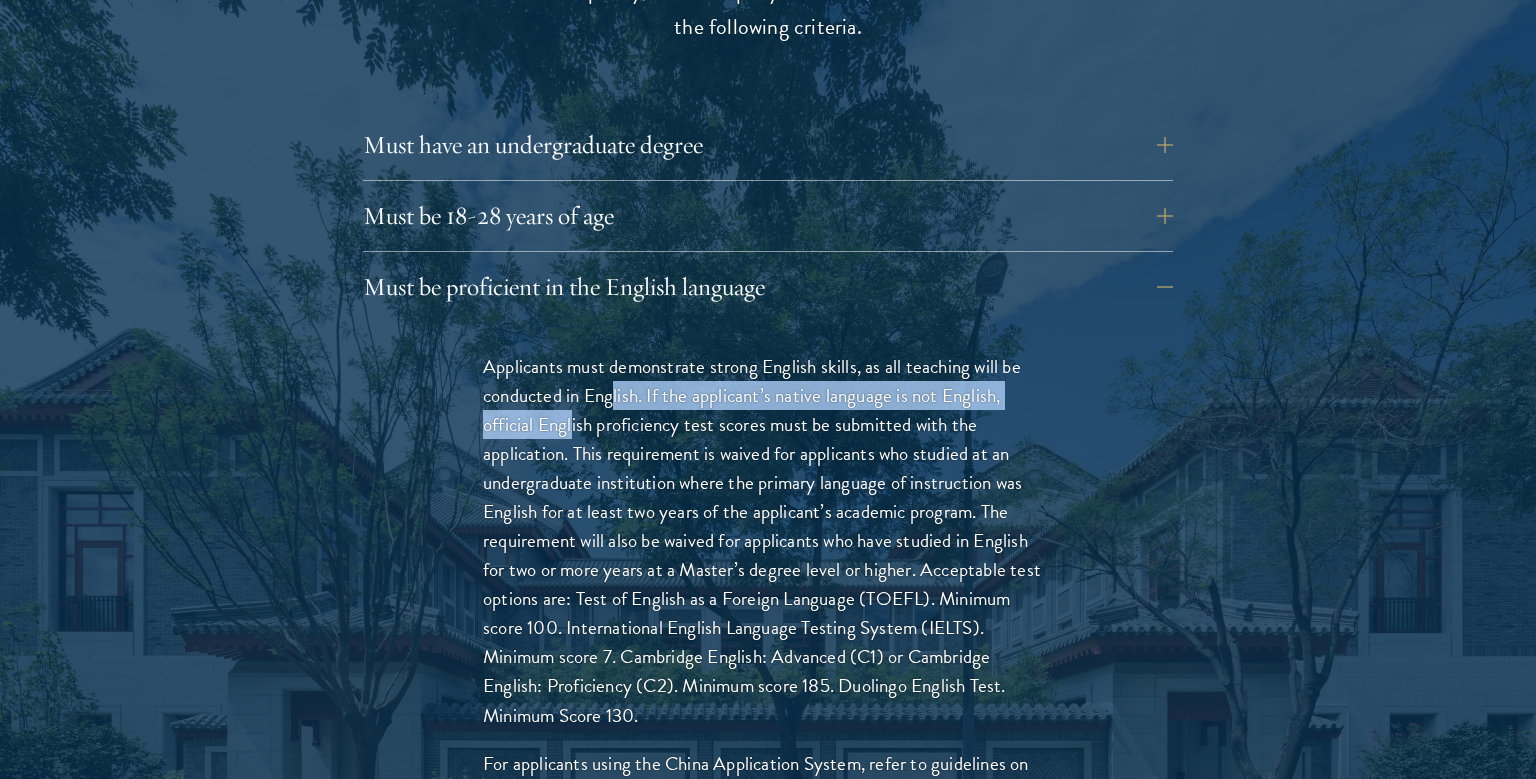 drag, startPoint x: 614, startPoint y: 352, endPoint x: 549, endPoint y: 395, distance: 77.93587 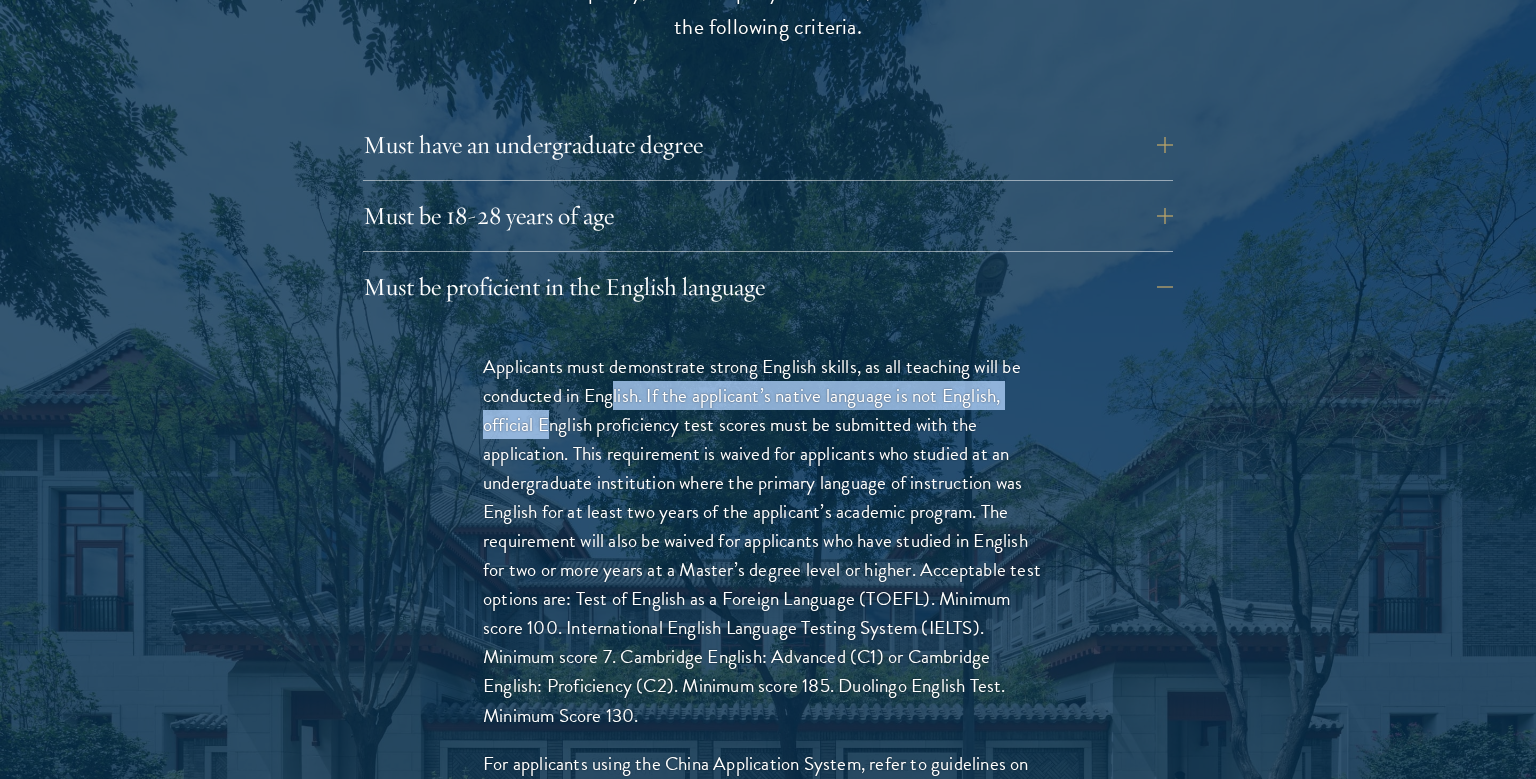 click on "Applicants must demonstrate strong English skills, as all teaching will be conducted in English. If the applicant’s native language is not English, official English proficiency test scores must be submitted with the application. This requirement is waived for applicants who studied at an undergraduate institution where the primary language of instruction was English for at least two years of the applicant’s academic program. The requirement will also be waived for applicants who have studied in English for two or more years at a Master’s degree level or higher. Acceptable test options are: Test of English as a Foreign Language (TOEFL). Minimum score 100. International English Language Testing System (IELTS). Minimum score 7. Cambridge English: Advanced (C1) or Cambridge English: Proficiency (C2). Minimum score 185. Duolingo English Test. Minimum Score 130." at bounding box center (768, 541) 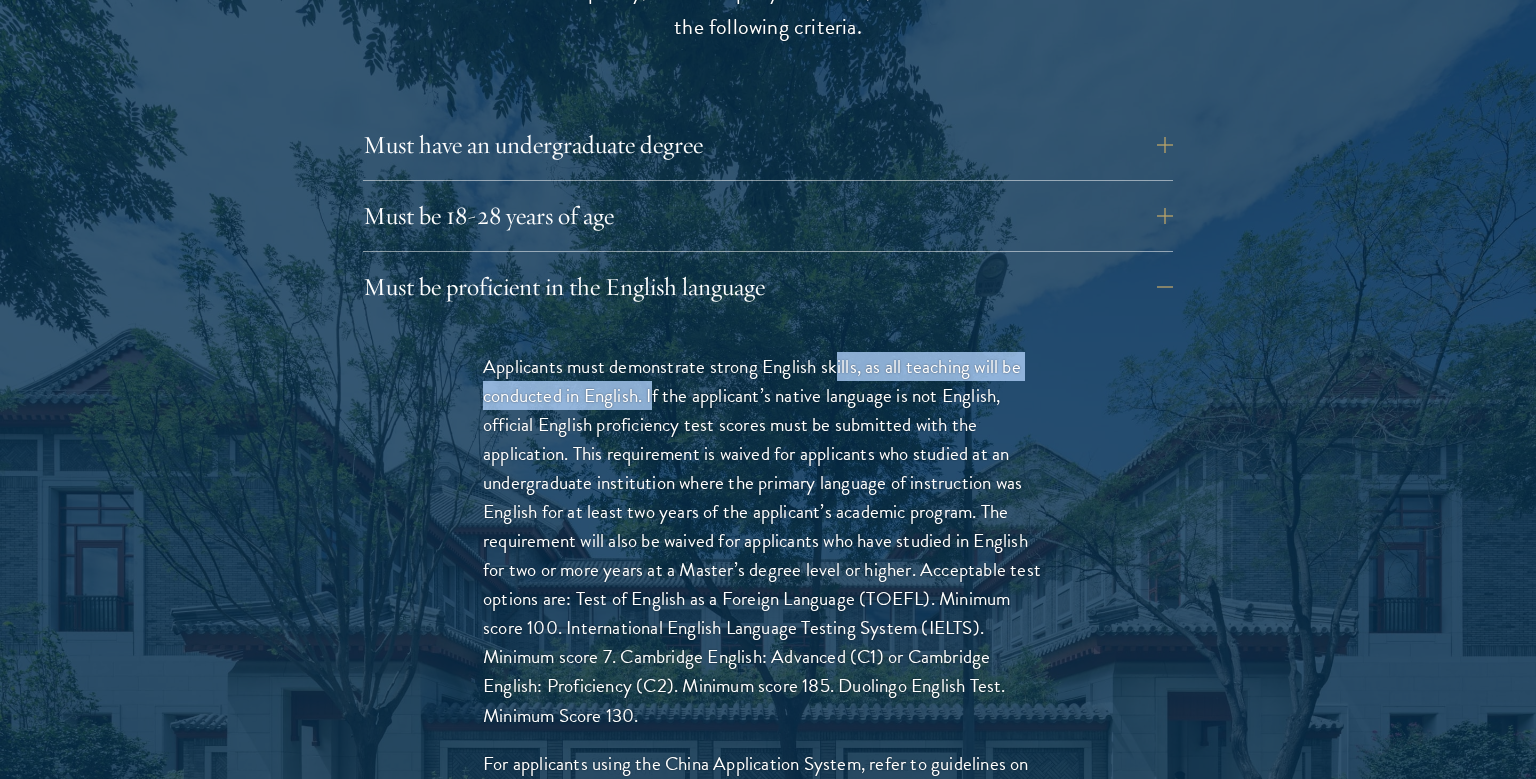 drag, startPoint x: 838, startPoint y: 337, endPoint x: 656, endPoint y: 364, distance: 183.99185 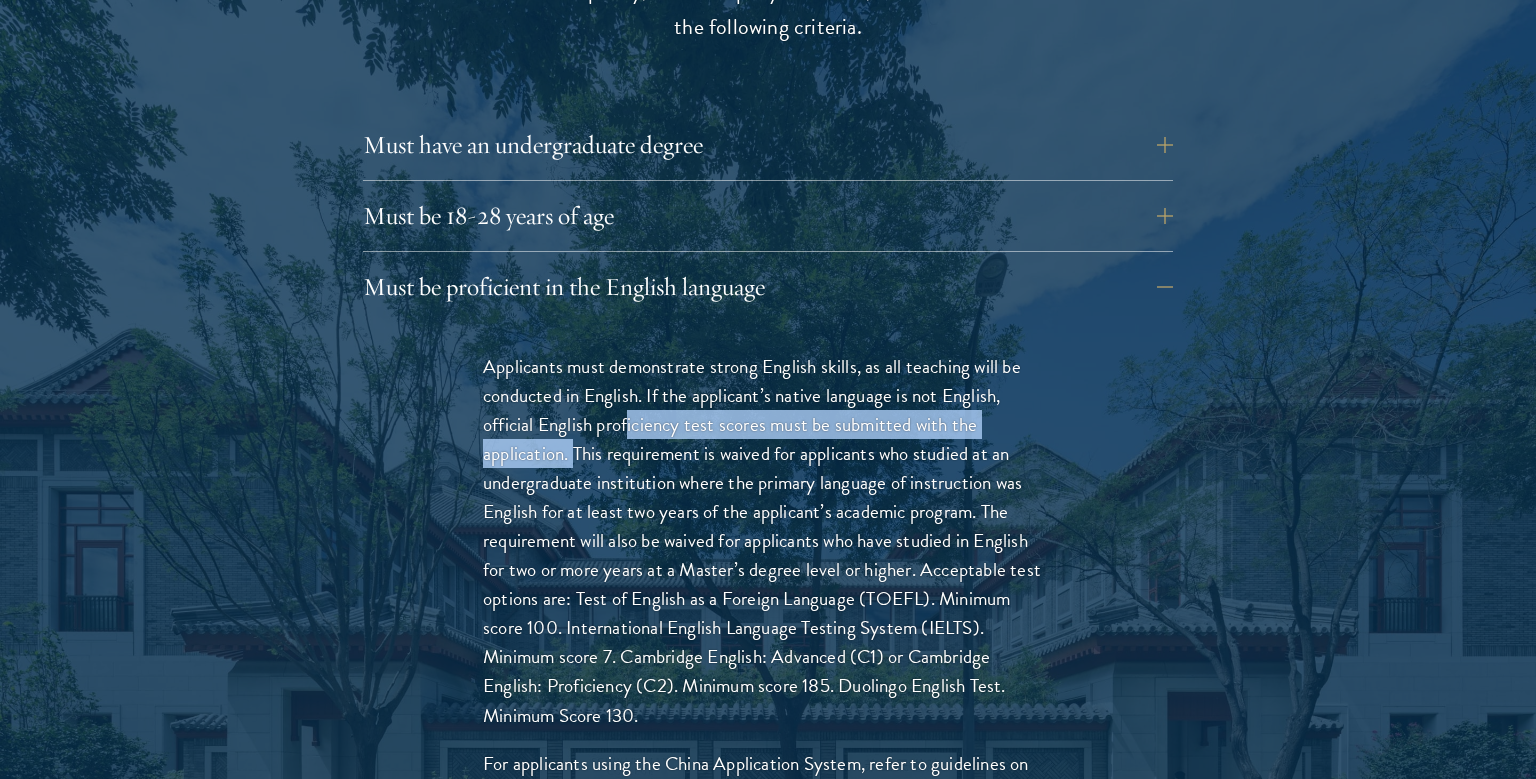 drag, startPoint x: 631, startPoint y: 391, endPoint x: 575, endPoint y: 420, distance: 63.06346 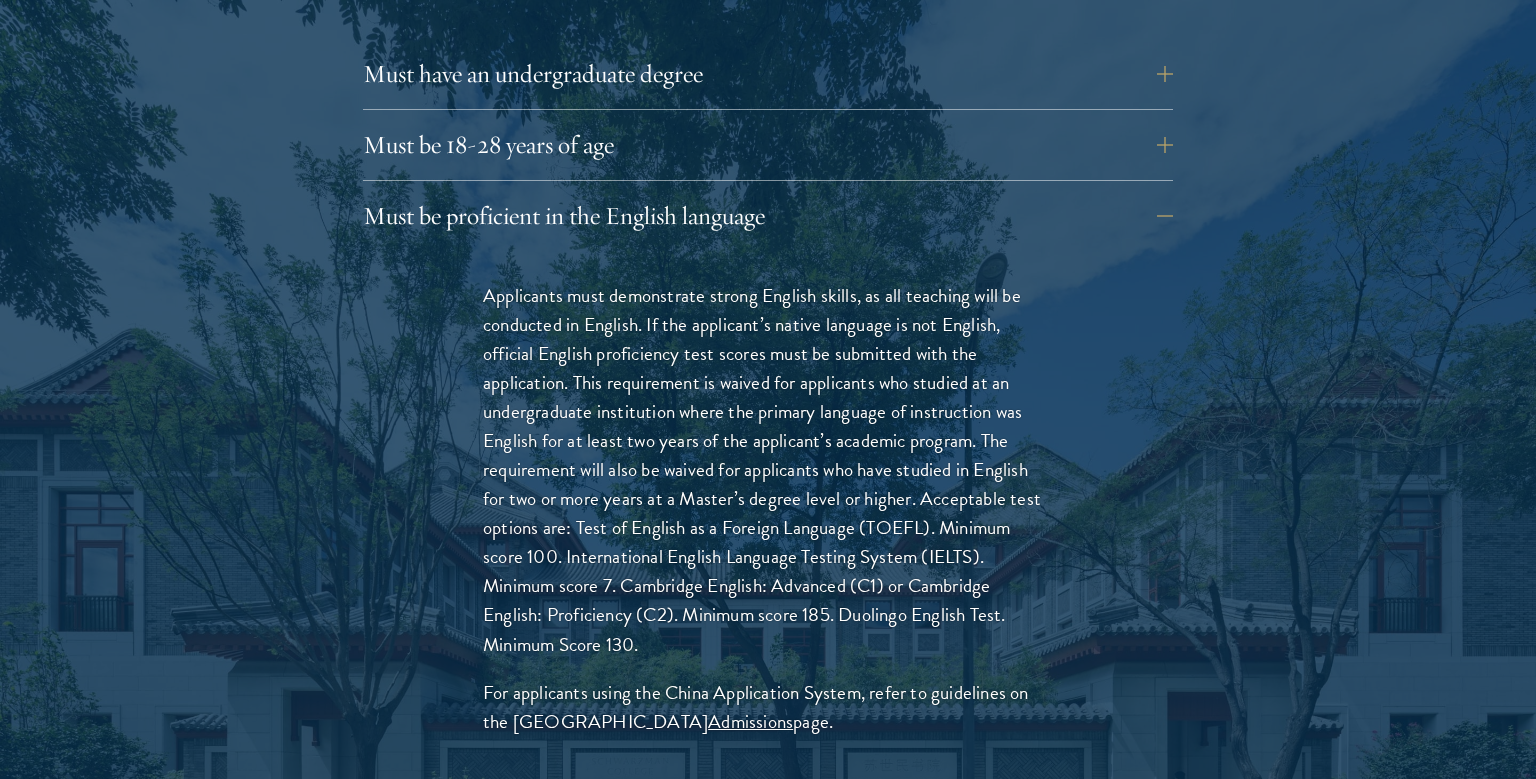 scroll, scrollTop: 2956, scrollLeft: 0, axis: vertical 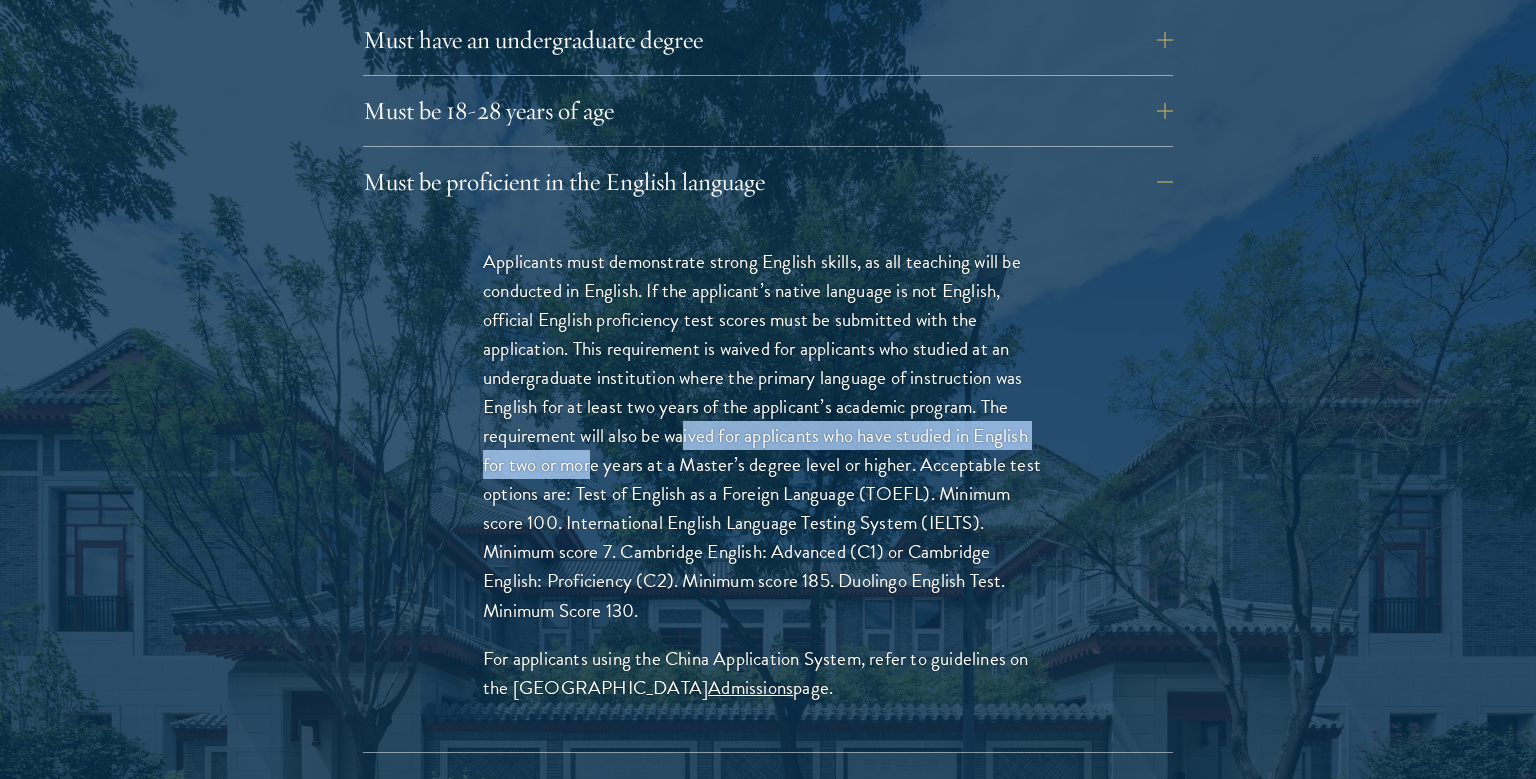drag, startPoint x: 682, startPoint y: 394, endPoint x: 591, endPoint y: 433, distance: 99.00505 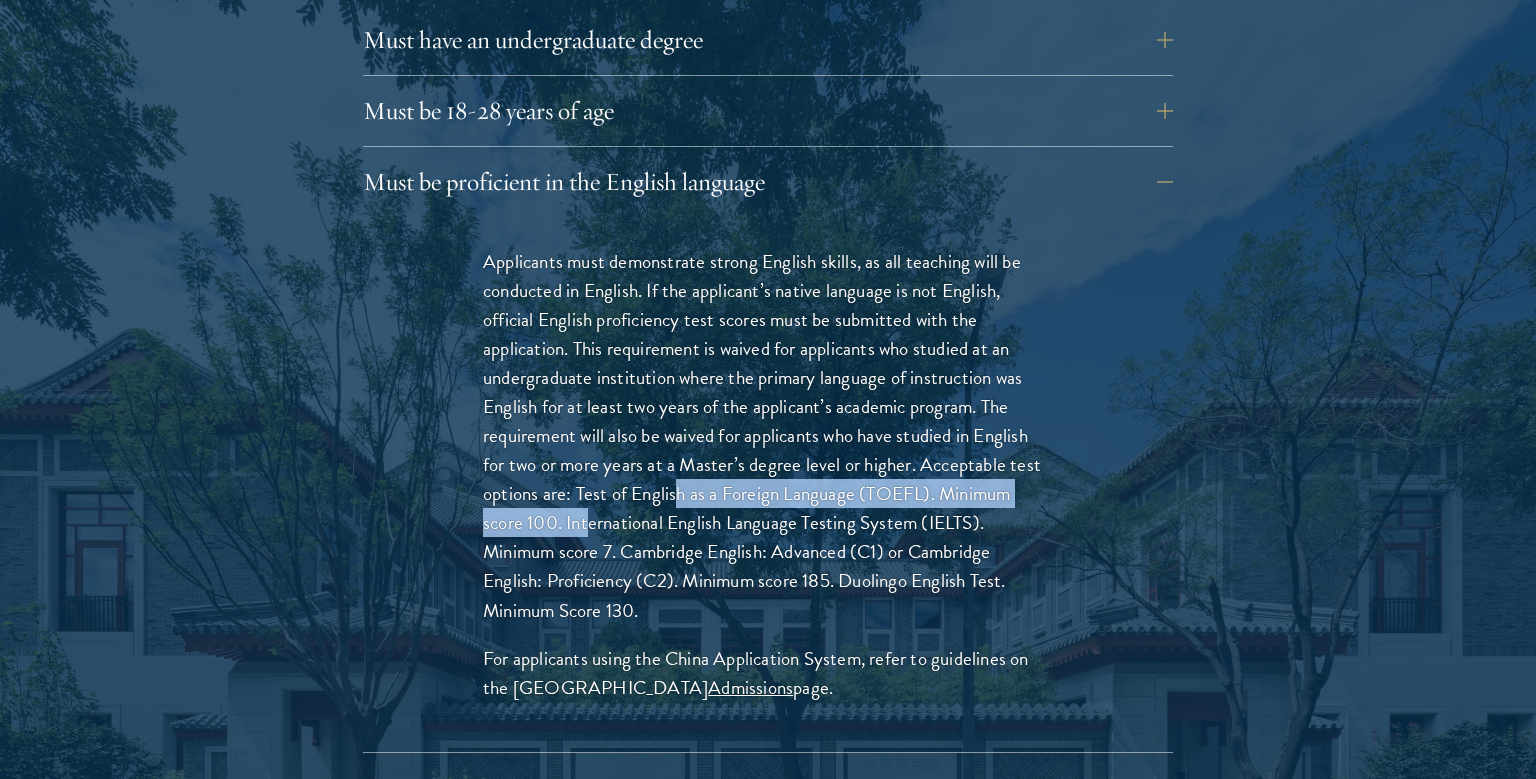 drag, startPoint x: 674, startPoint y: 442, endPoint x: 593, endPoint y: 483, distance: 90.78546 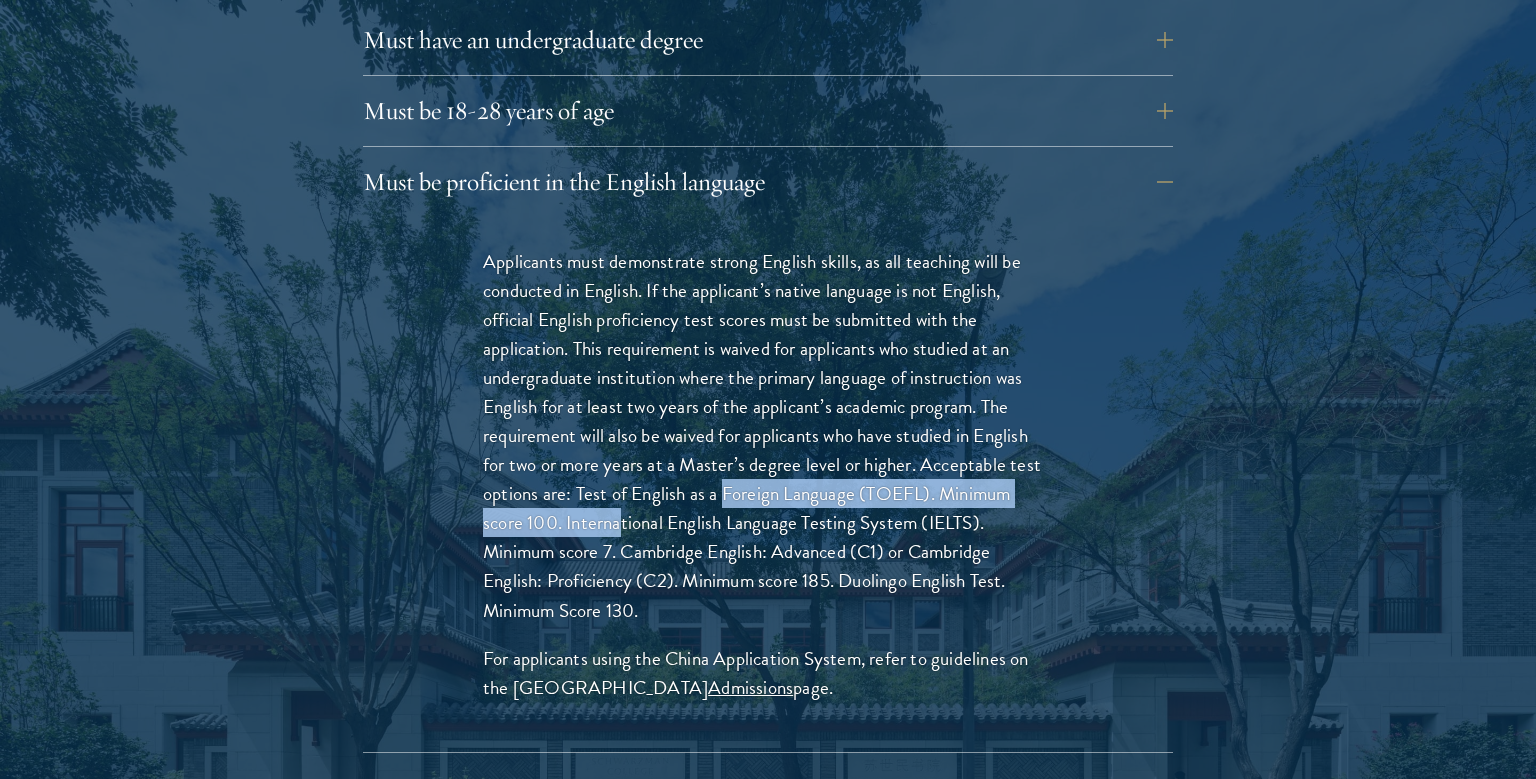 drag, startPoint x: 618, startPoint y: 478, endPoint x: 726, endPoint y: 441, distance: 114.16216 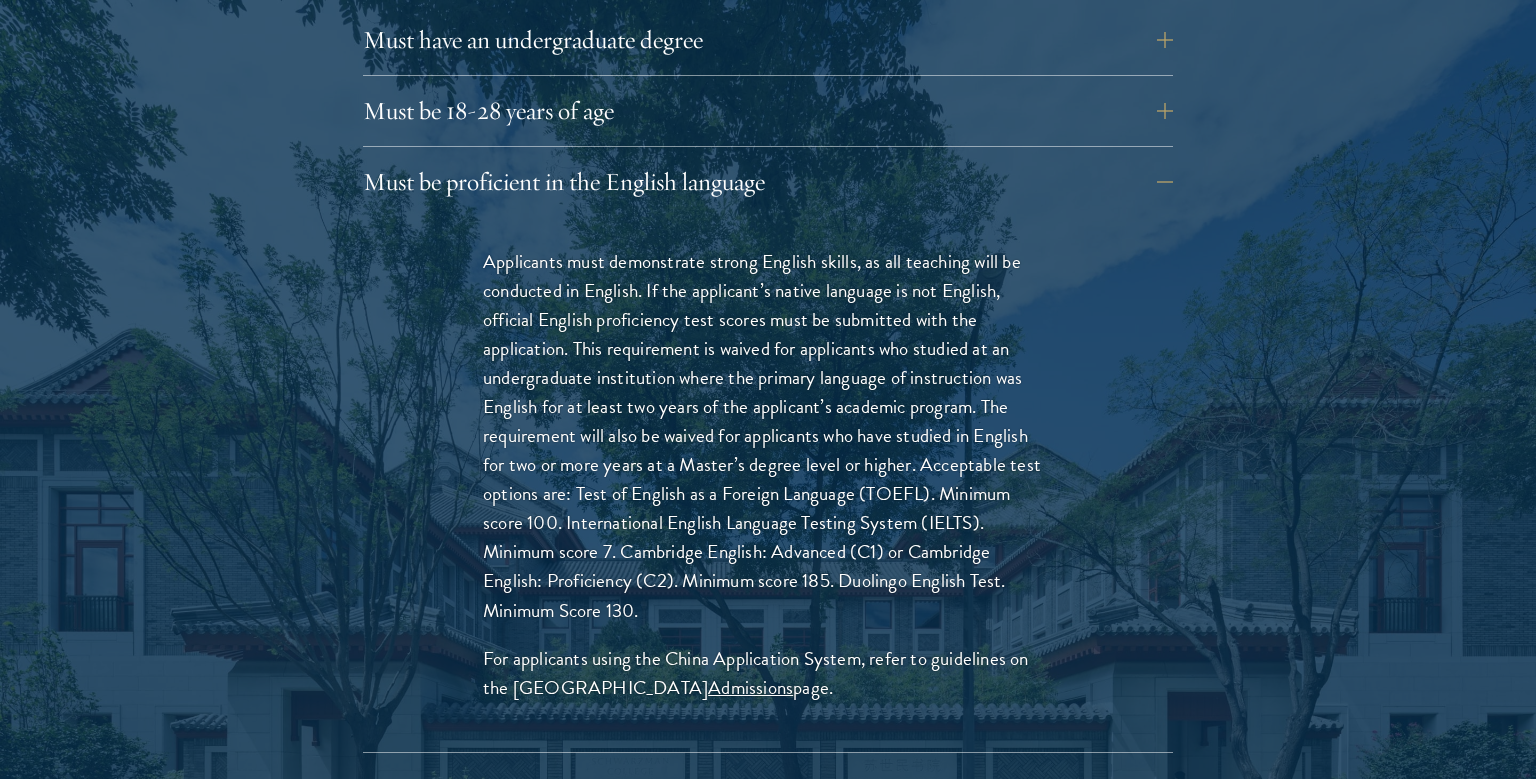 click on "Applicants must demonstrate strong English skills, as all teaching will be conducted in English. If the applicant’s native language is not English, official English proficiency test scores must be submitted with the application. This requirement is waived for applicants who studied at an undergraduate institution where the primary language of instruction was English for at least two years of the applicant’s academic program. The requirement will also be waived for applicants who have studied in English for two or more years at a Master’s degree level or higher. Acceptable test options are: Test of English as a Foreign Language (TOEFL). Minimum score 100. International English Language Testing System (IELTS). Minimum score 7. Cambridge English: Advanced (C1) or Cambridge English: Proficiency (C2). Minimum score 185. Duolingo English Test. Minimum Score 130." at bounding box center (768, 436) 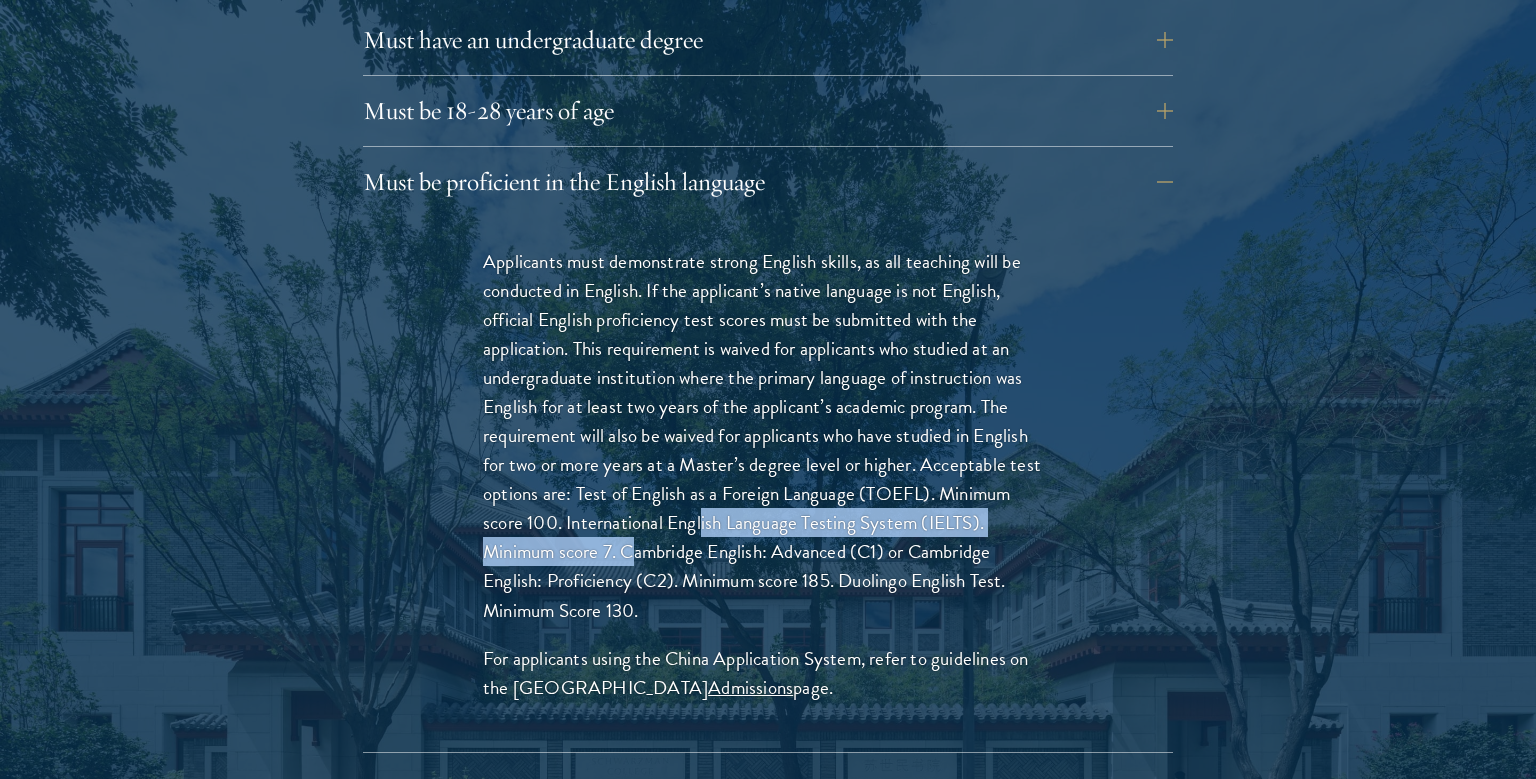 drag, startPoint x: 704, startPoint y: 471, endPoint x: 638, endPoint y: 498, distance: 71.30919 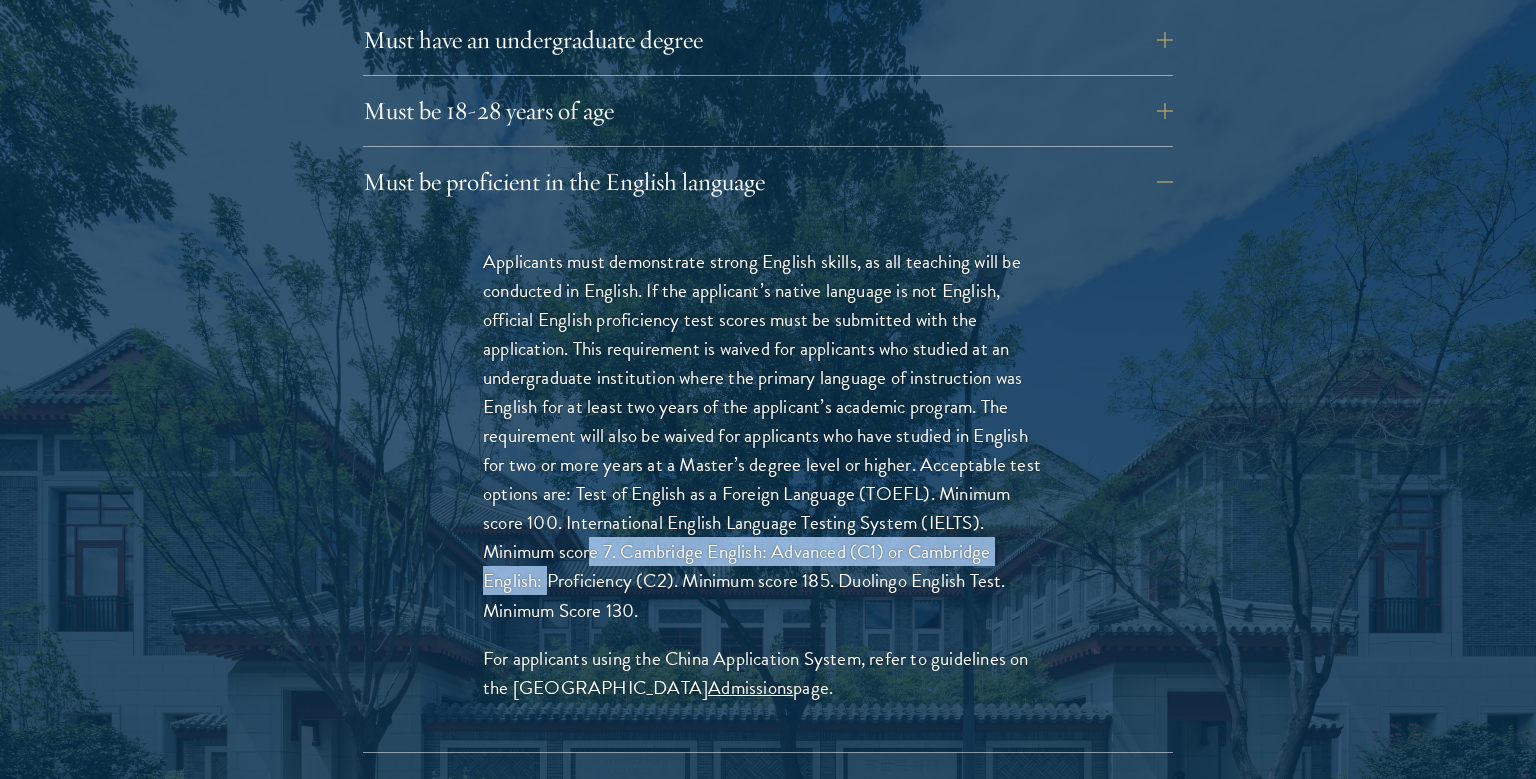 drag, startPoint x: 584, startPoint y: 509, endPoint x: 549, endPoint y: 530, distance: 40.81666 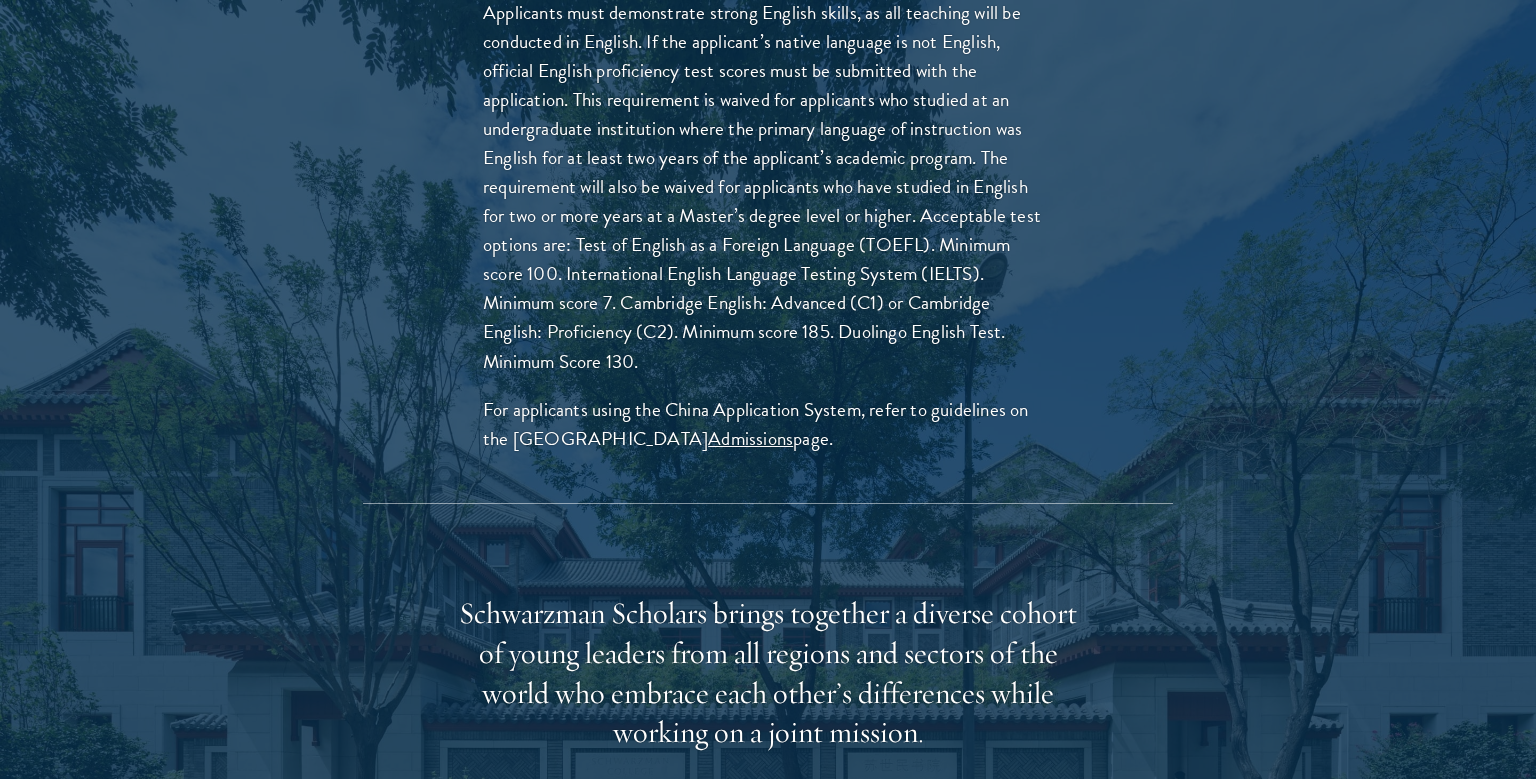 scroll, scrollTop: 3273, scrollLeft: 0, axis: vertical 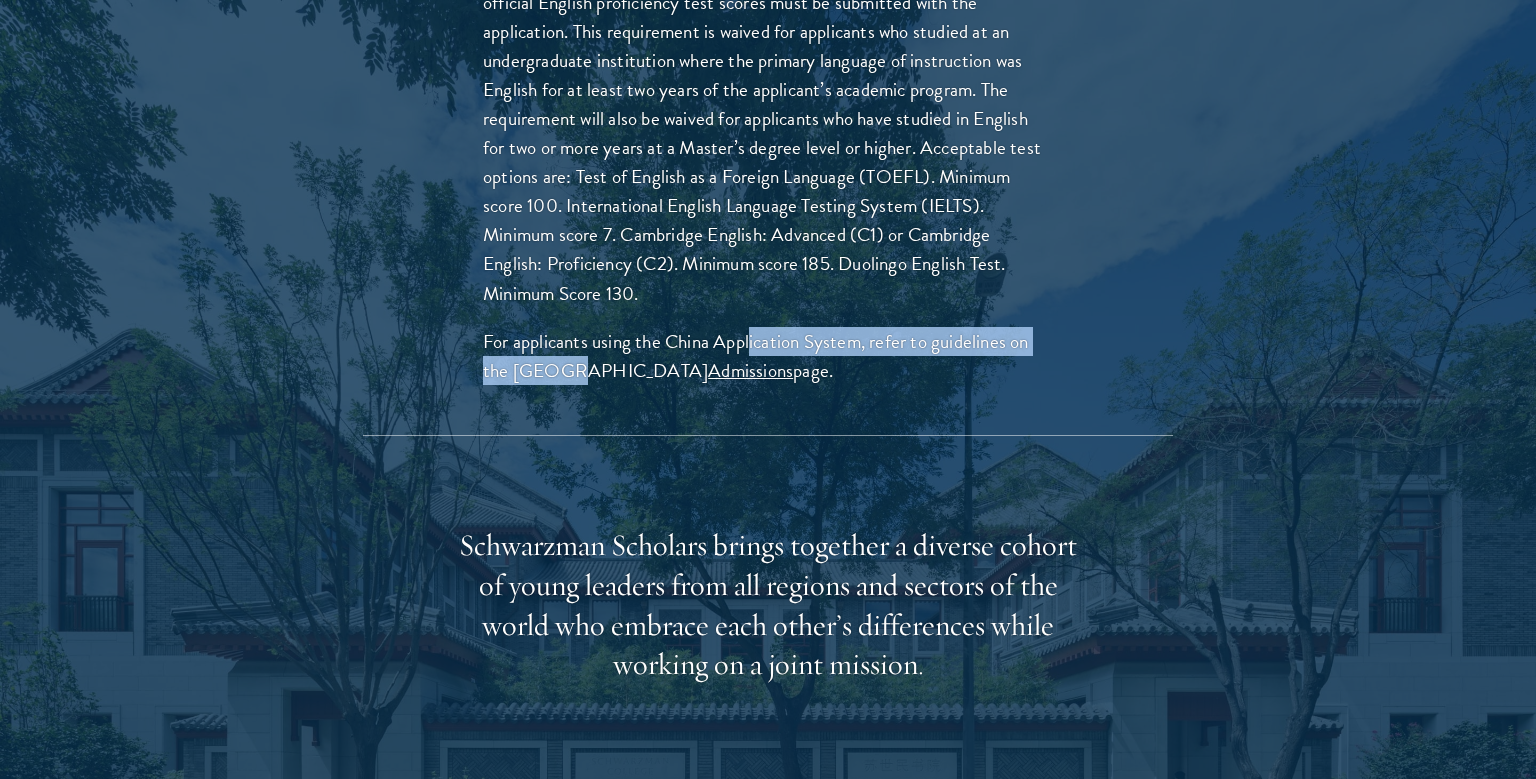 drag, startPoint x: 752, startPoint y: 297, endPoint x: 570, endPoint y: 336, distance: 186.13167 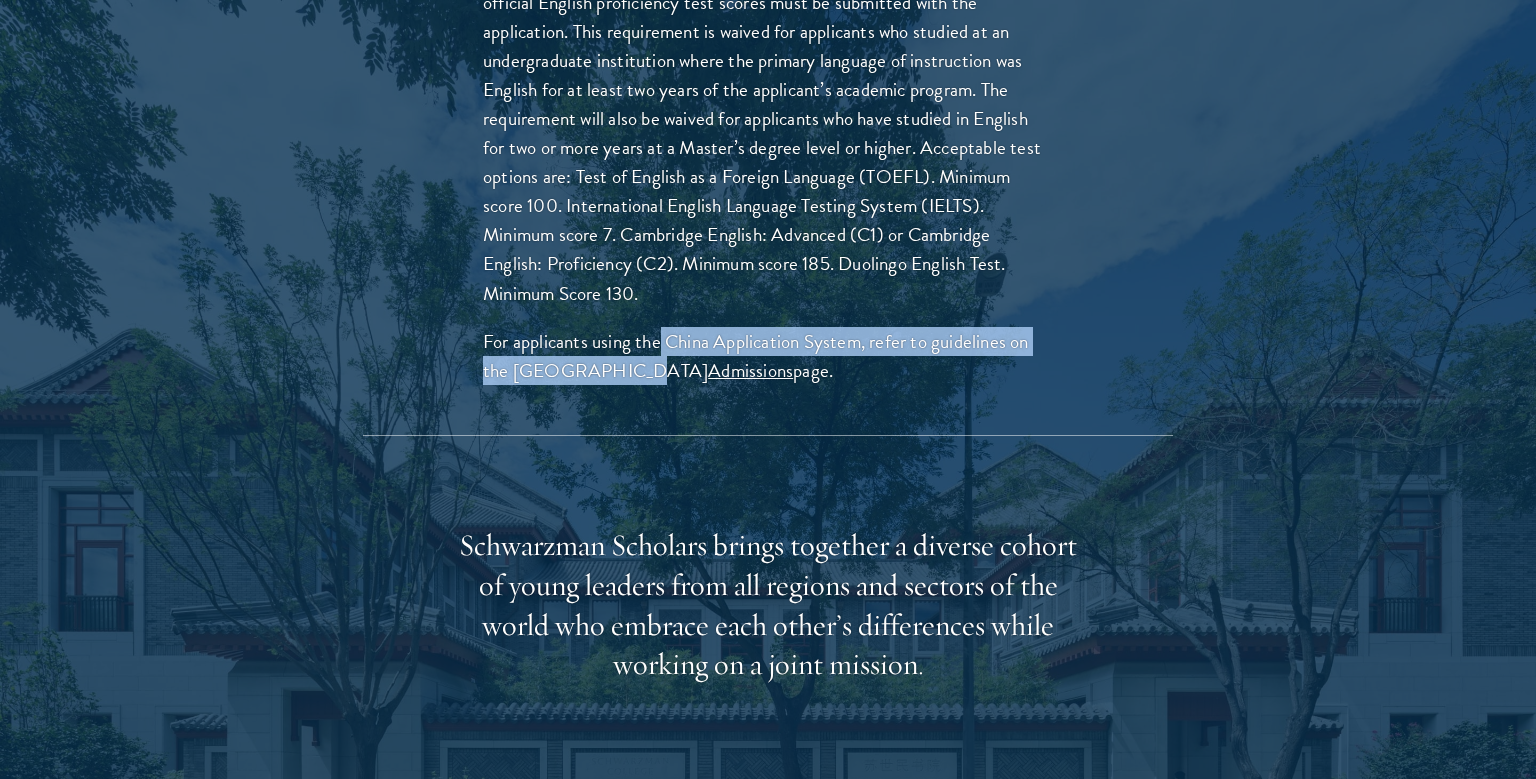 drag, startPoint x: 633, startPoint y: 330, endPoint x: 663, endPoint y: 301, distance: 41.725292 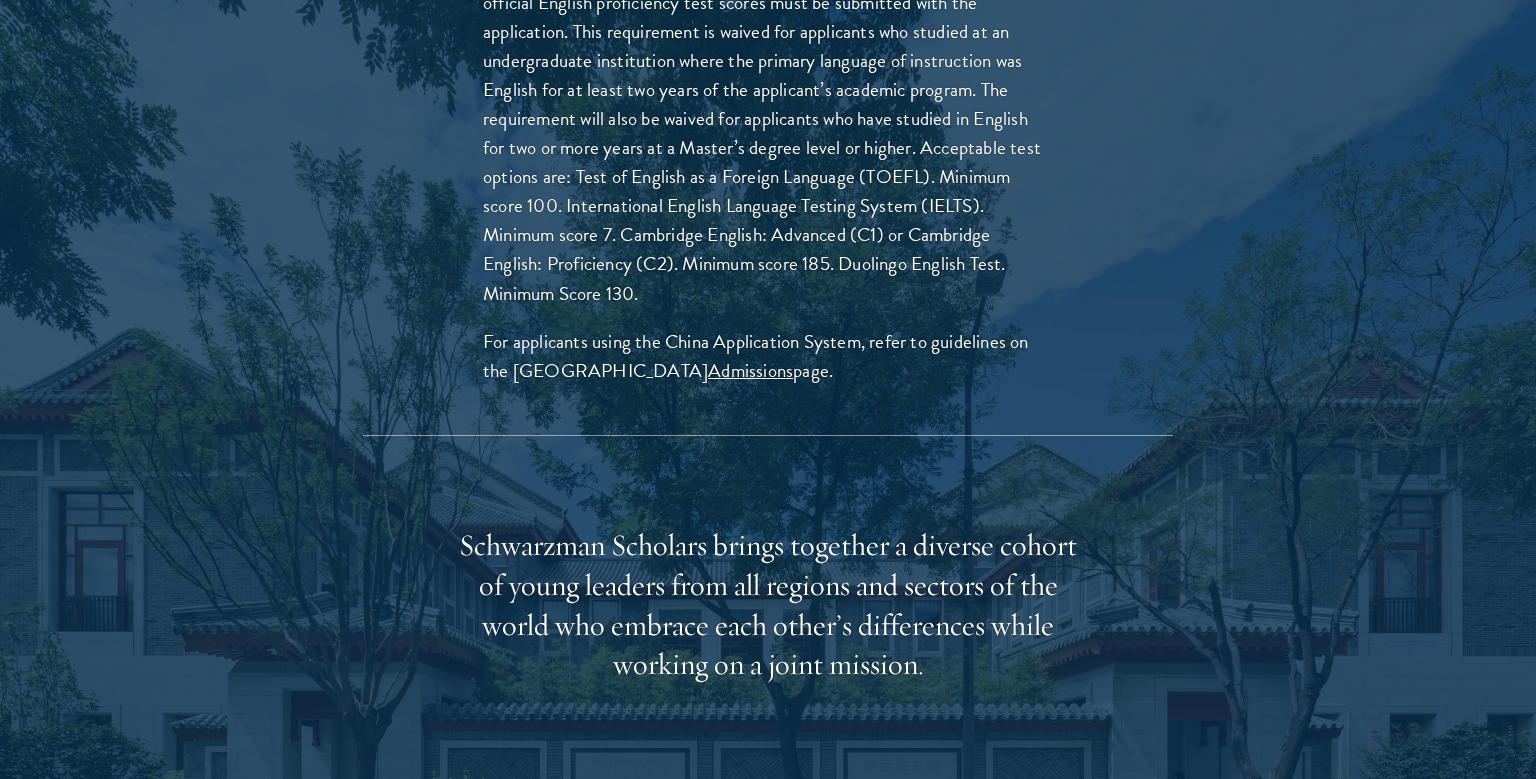click on "For applicants using the China Application System, refer to guidelines on the Schwarzman College  Admissions  page." at bounding box center [768, 356] 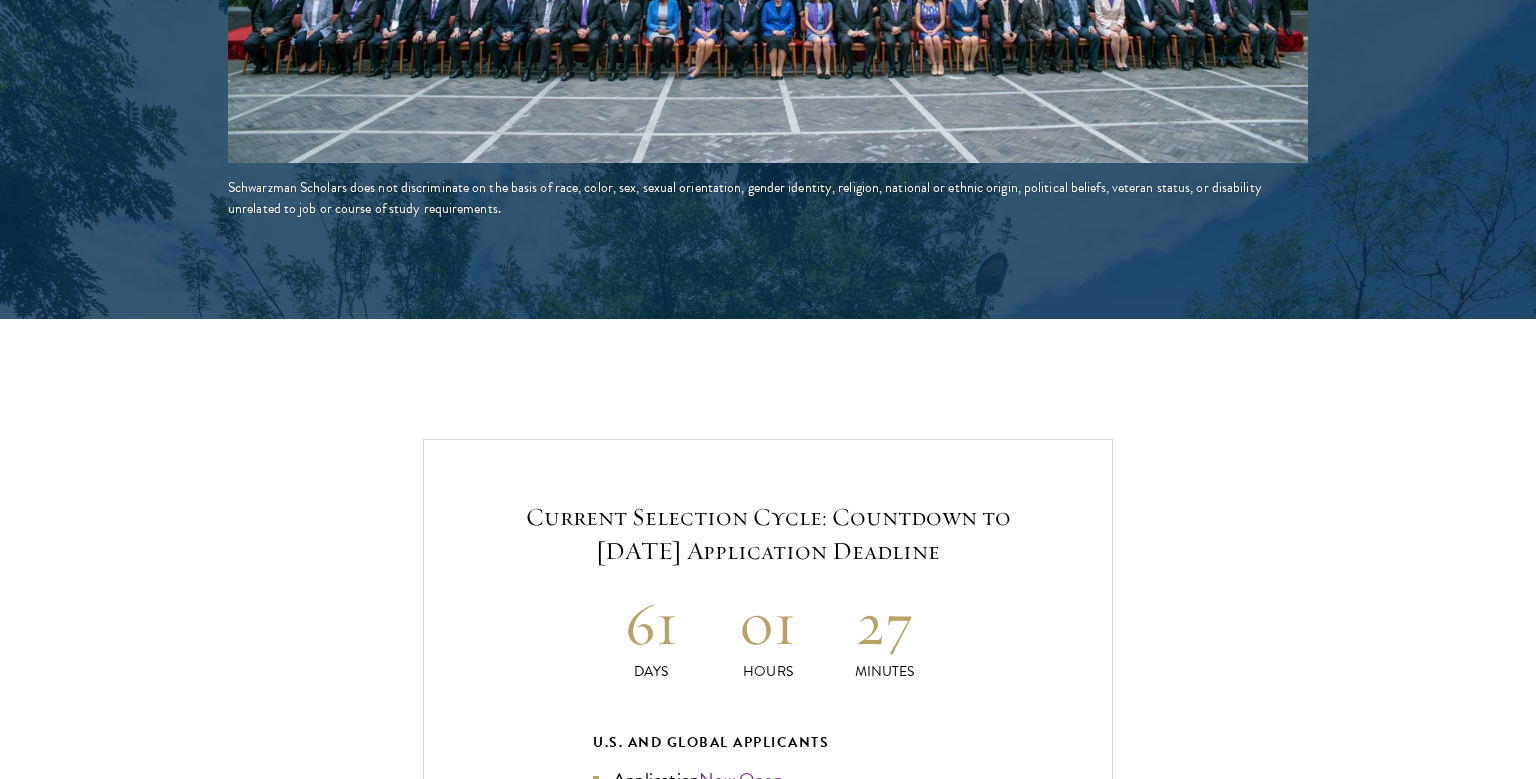 scroll, scrollTop: 4857, scrollLeft: 0, axis: vertical 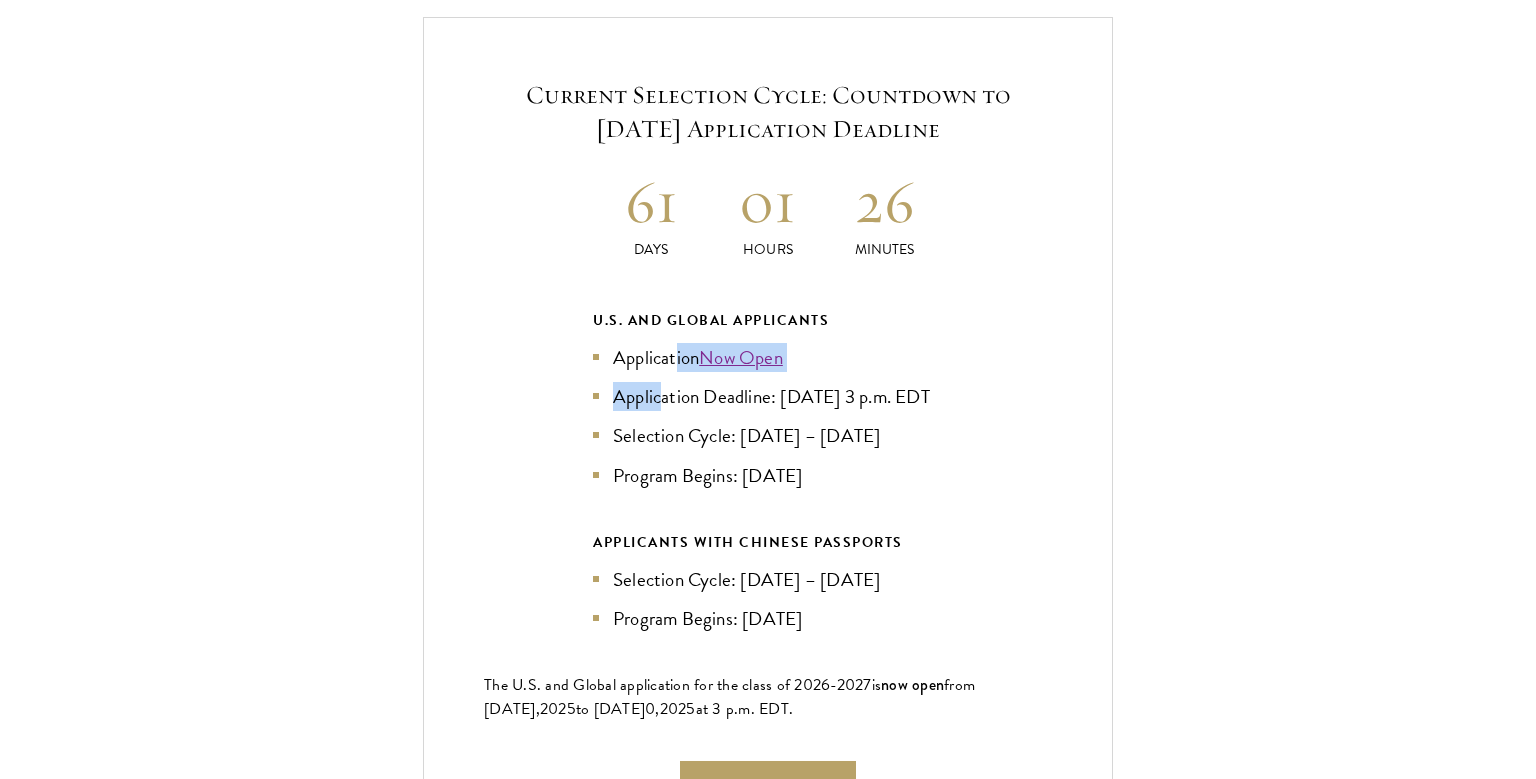 drag, startPoint x: 674, startPoint y: 318, endPoint x: 658, endPoint y: 346, distance: 32.24903 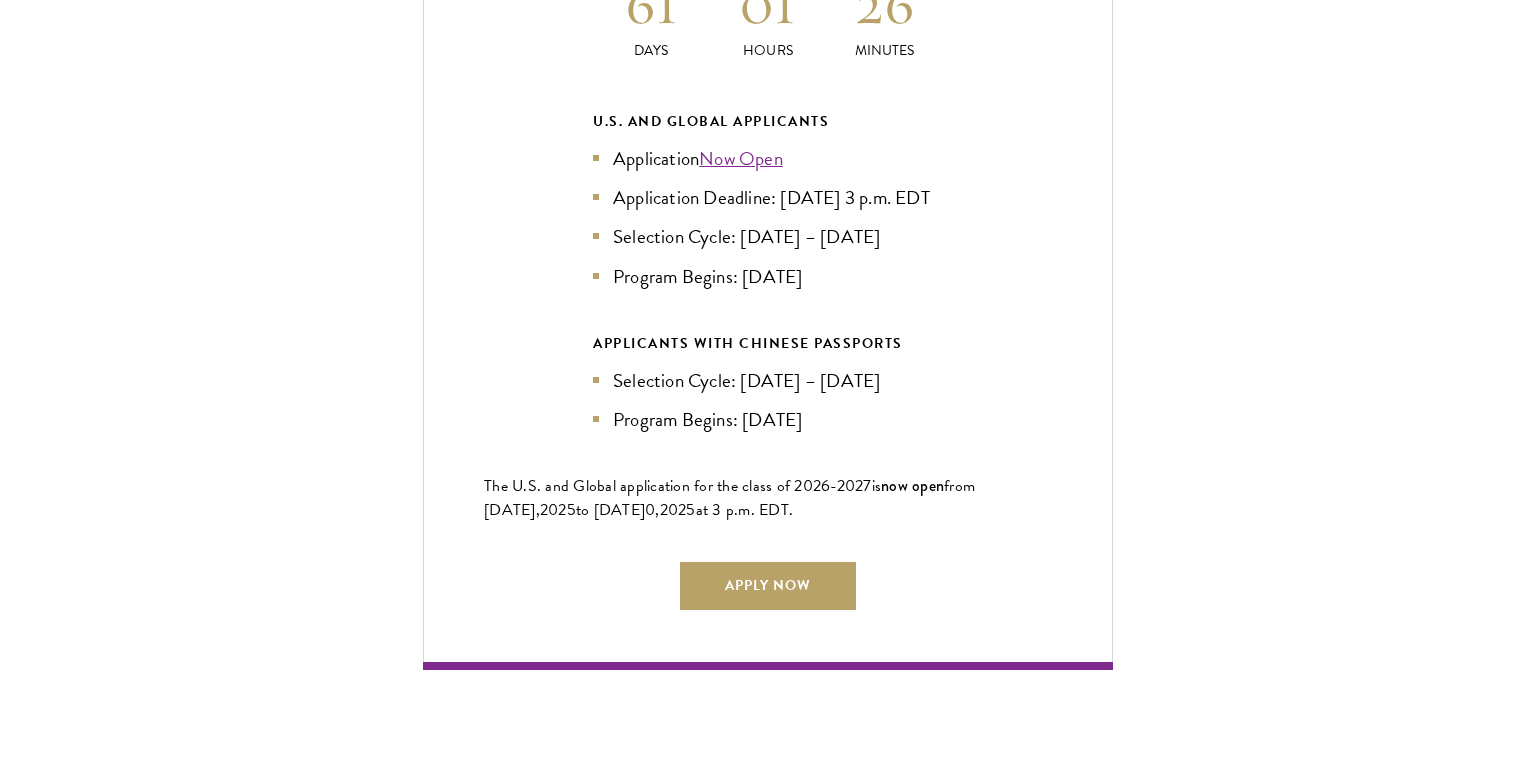scroll, scrollTop: 5068, scrollLeft: 0, axis: vertical 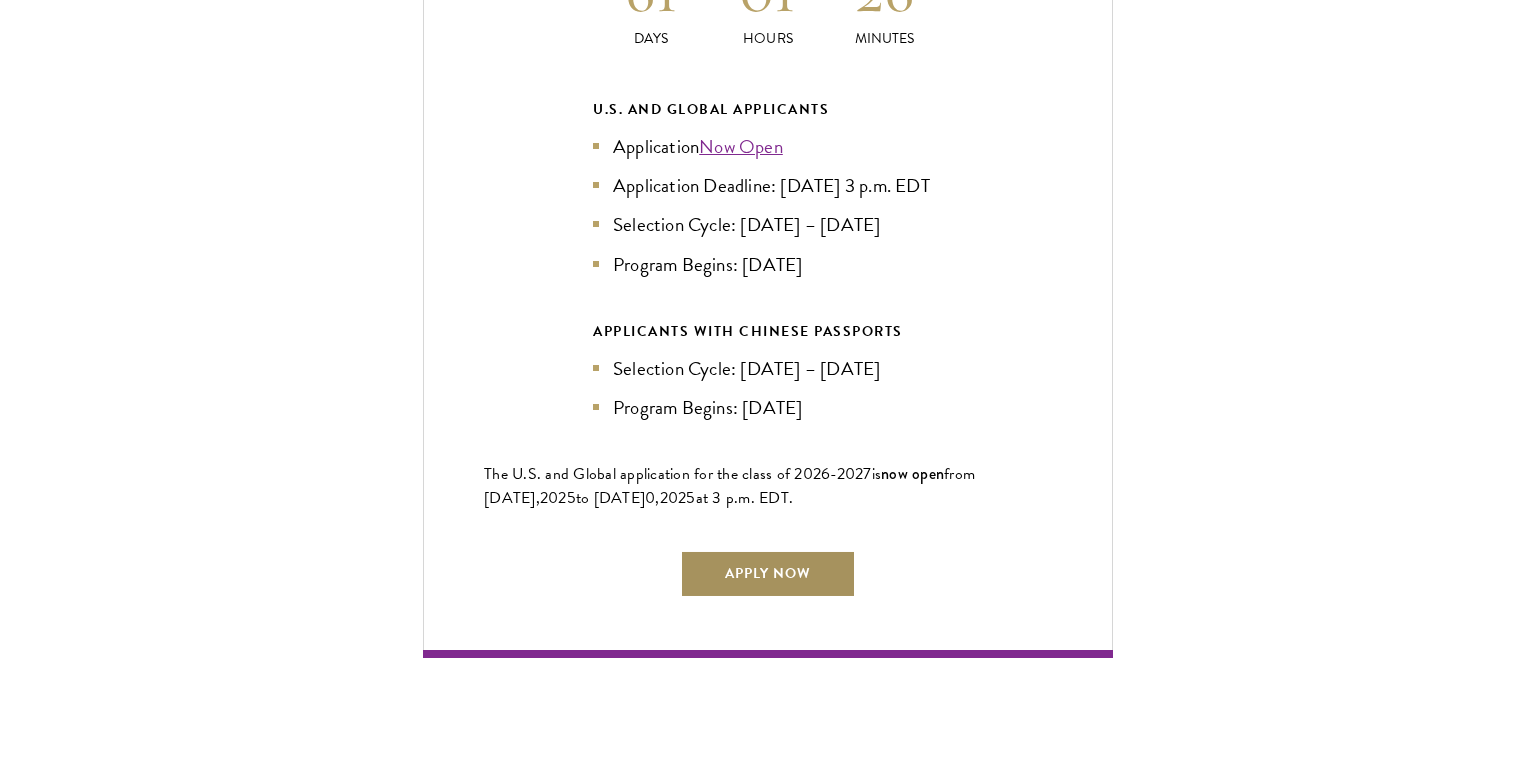 click on "Apply Now" at bounding box center [768, 574] 